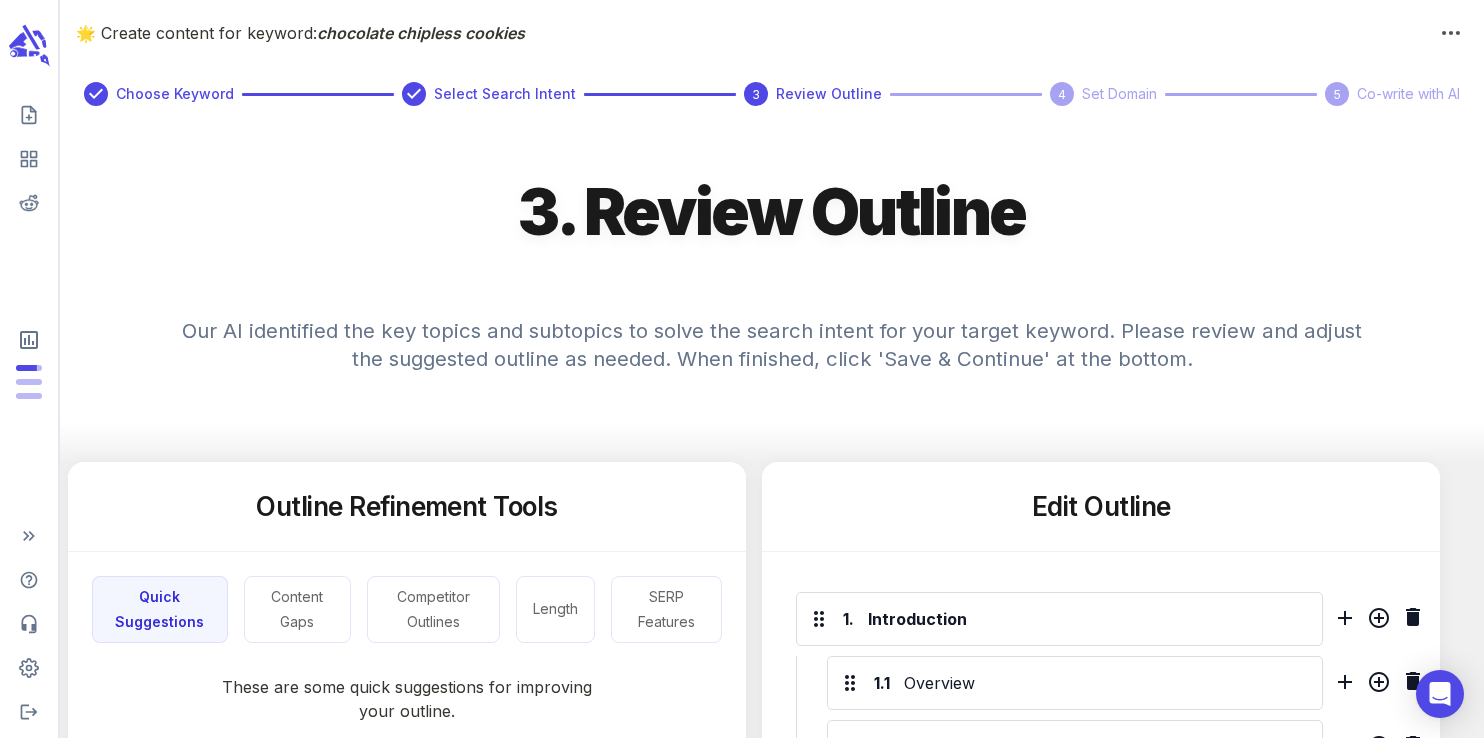 scroll, scrollTop: 0, scrollLeft: 0, axis: both 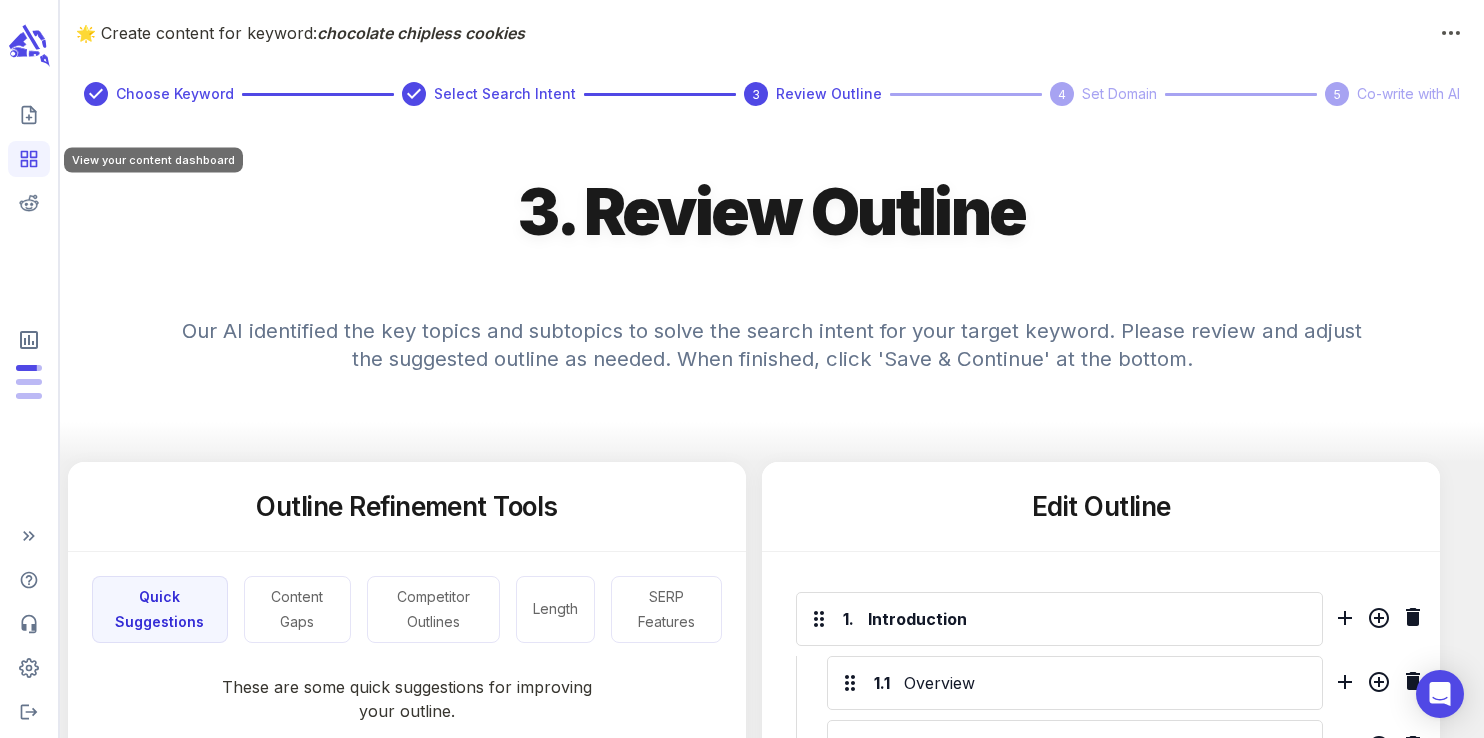 click 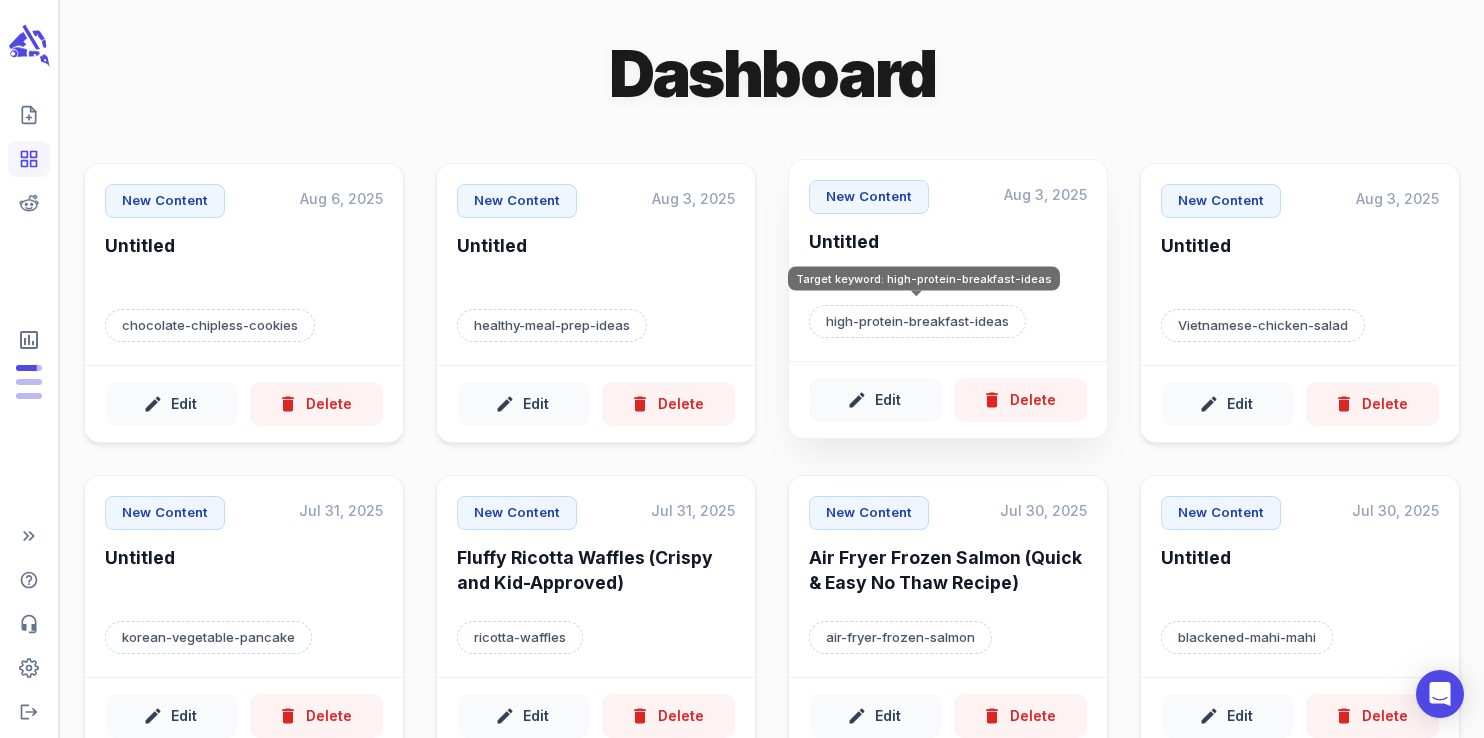 click on "high-protein-breakfast-ideas" at bounding box center (917, 322) 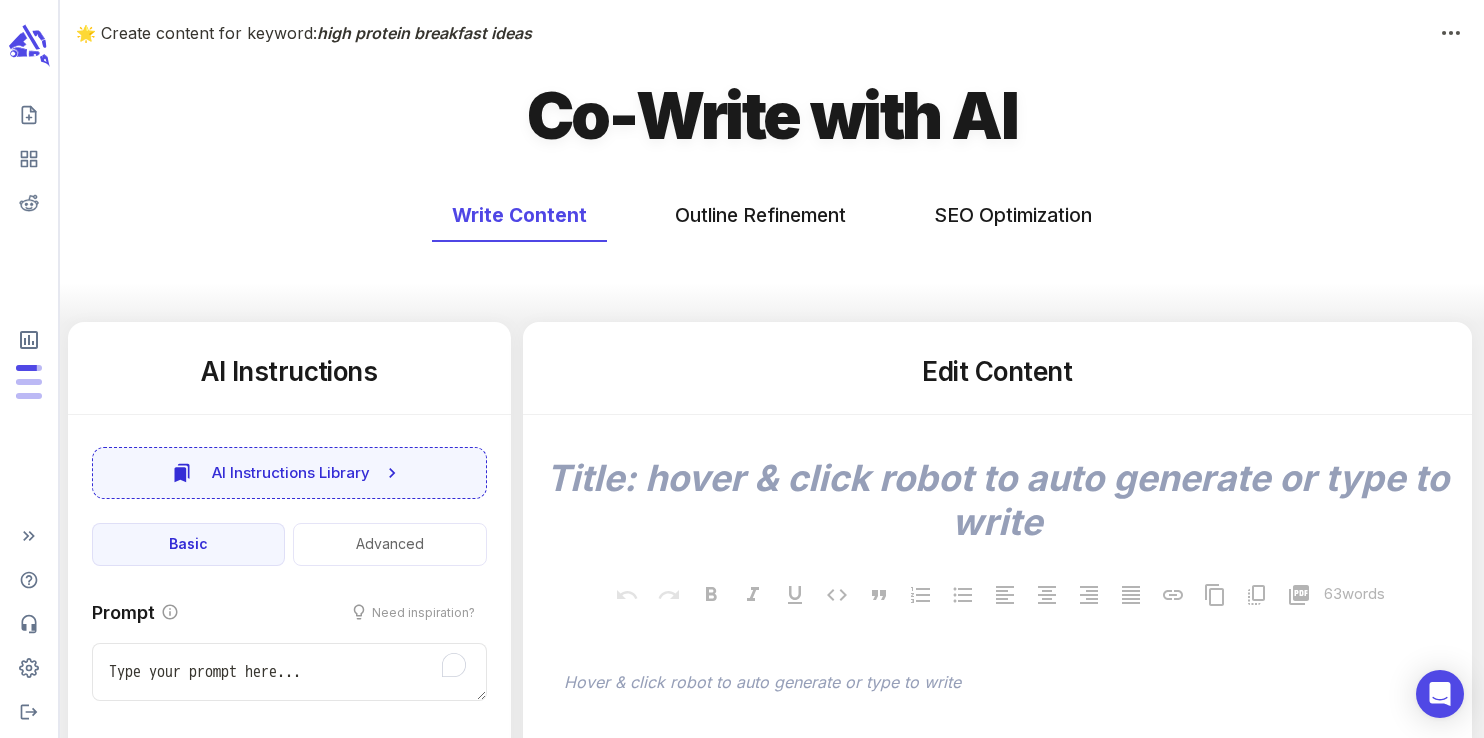 type on "x" 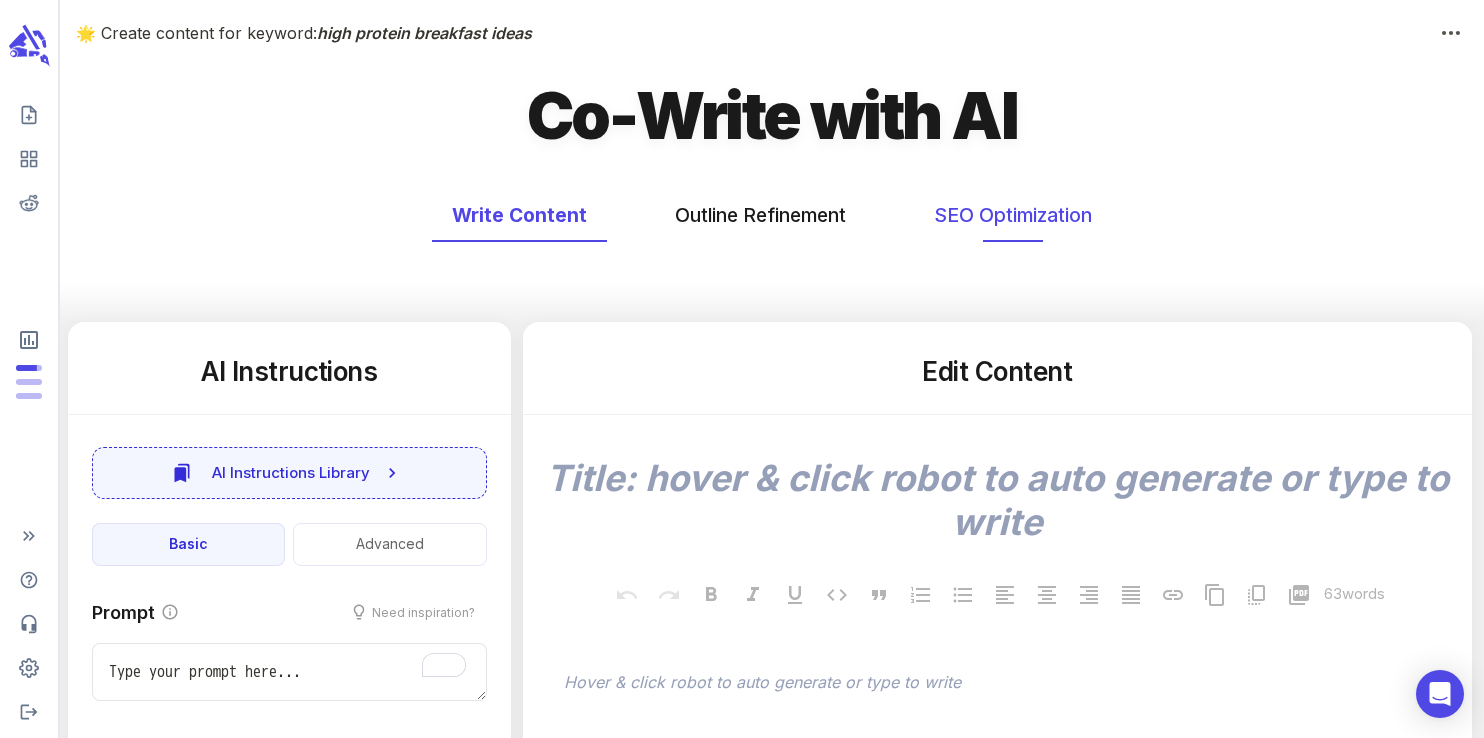 click on "SEO Optimization" at bounding box center [1013, 215] 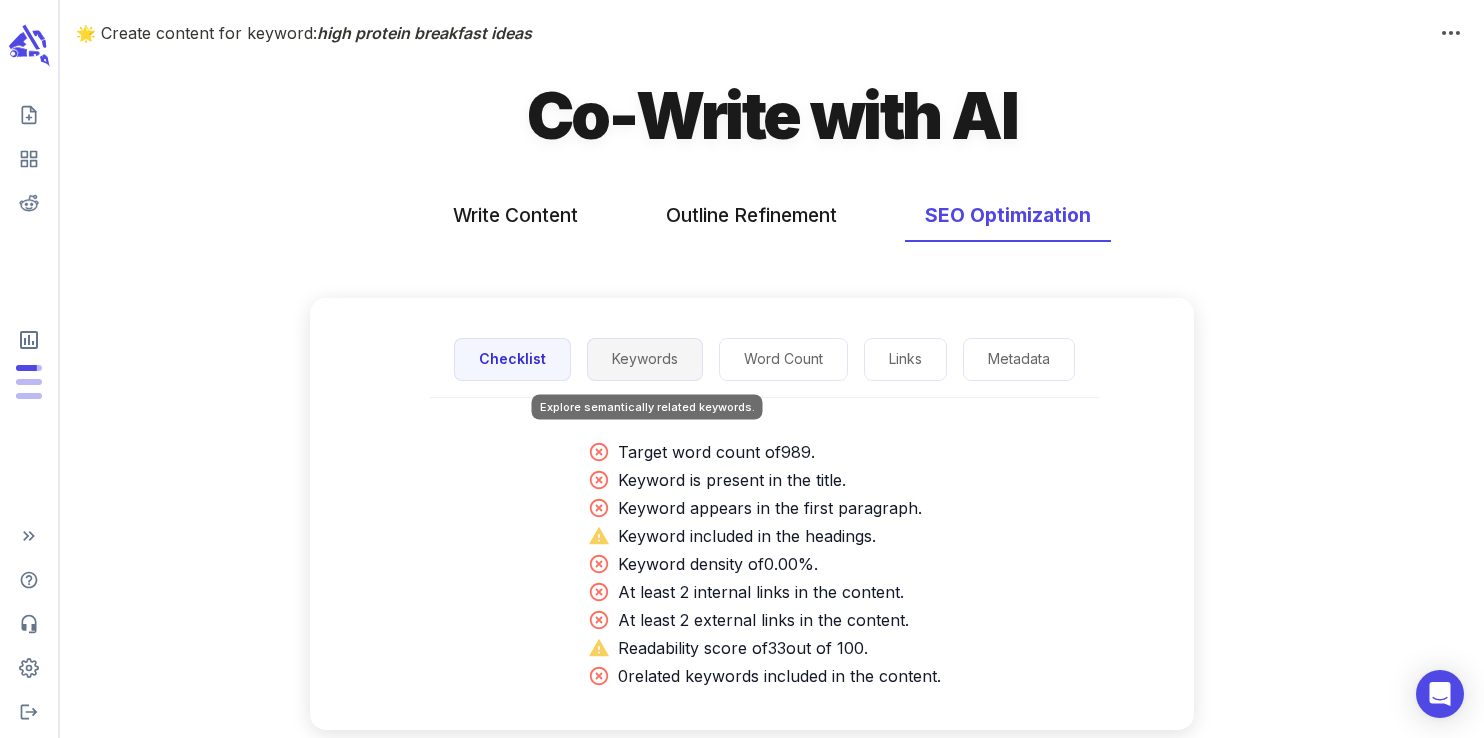click on "Keywords" at bounding box center [645, 359] 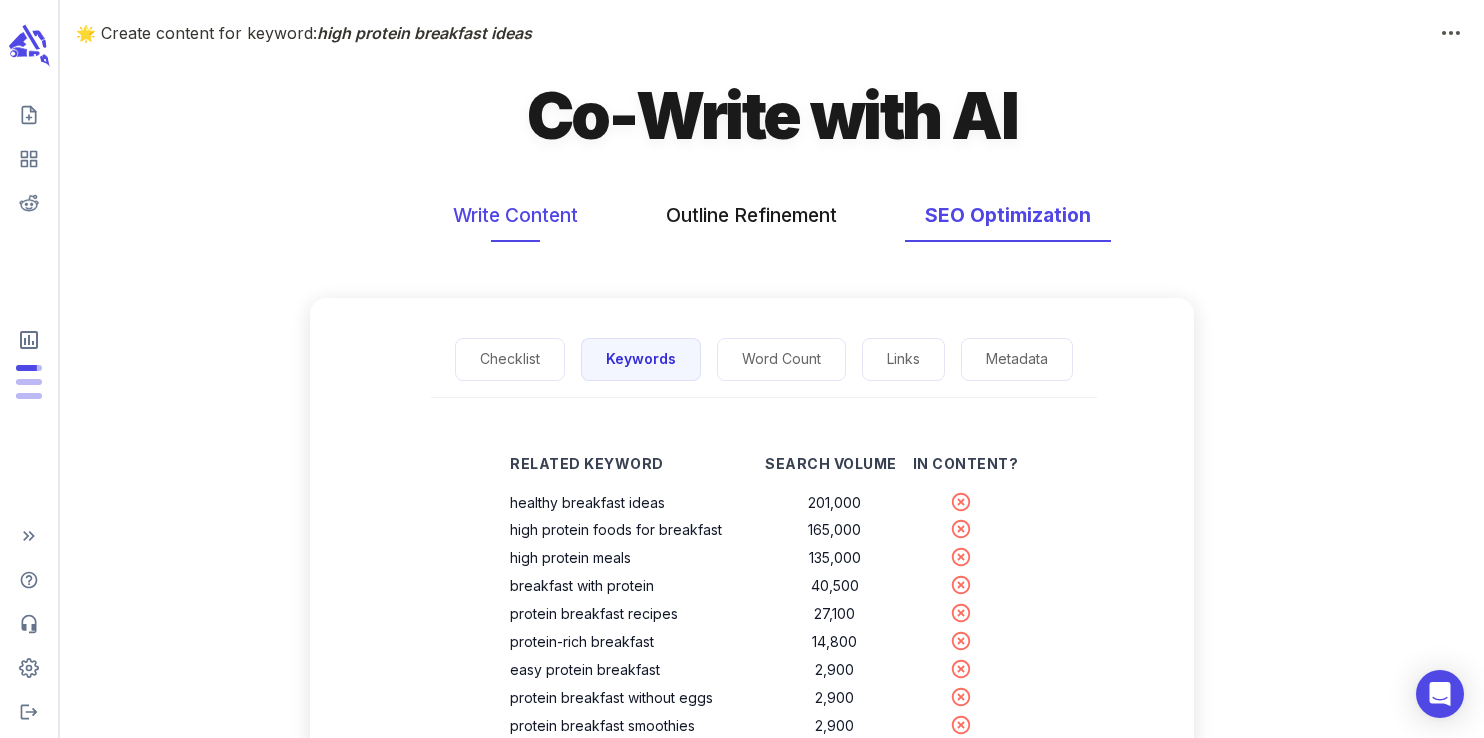 click on "Write Content" at bounding box center (515, 215) 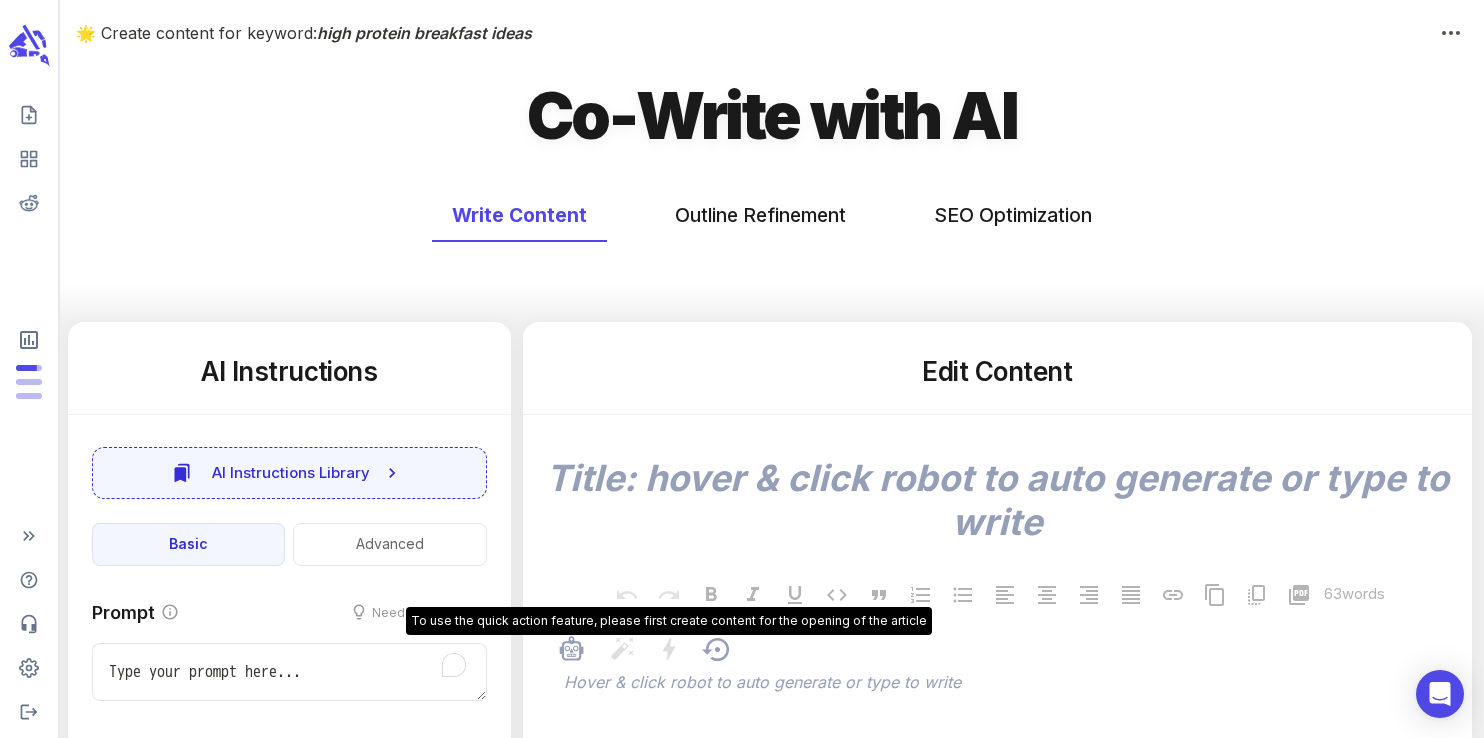 scroll, scrollTop: 121, scrollLeft: 0, axis: vertical 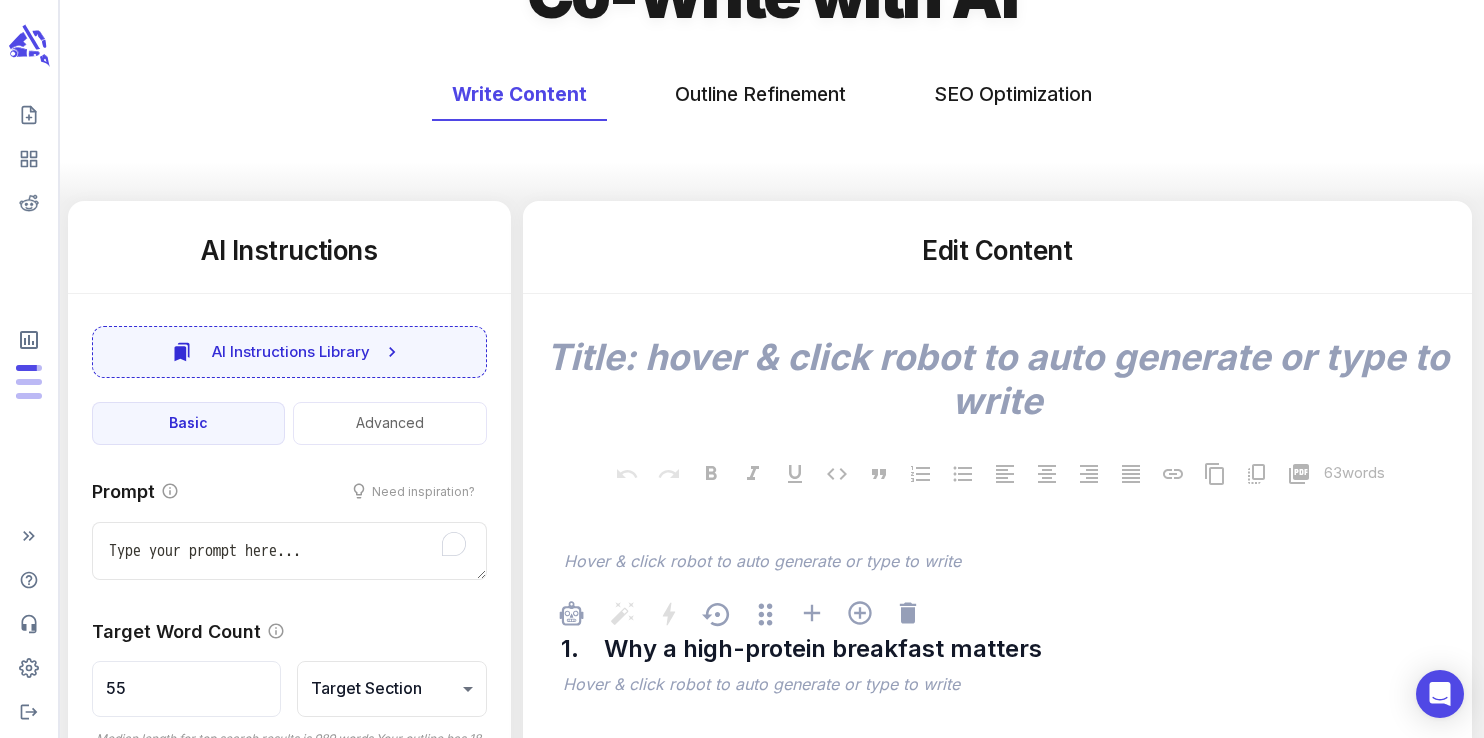 click on "﻿" at bounding box center (1007, 563) 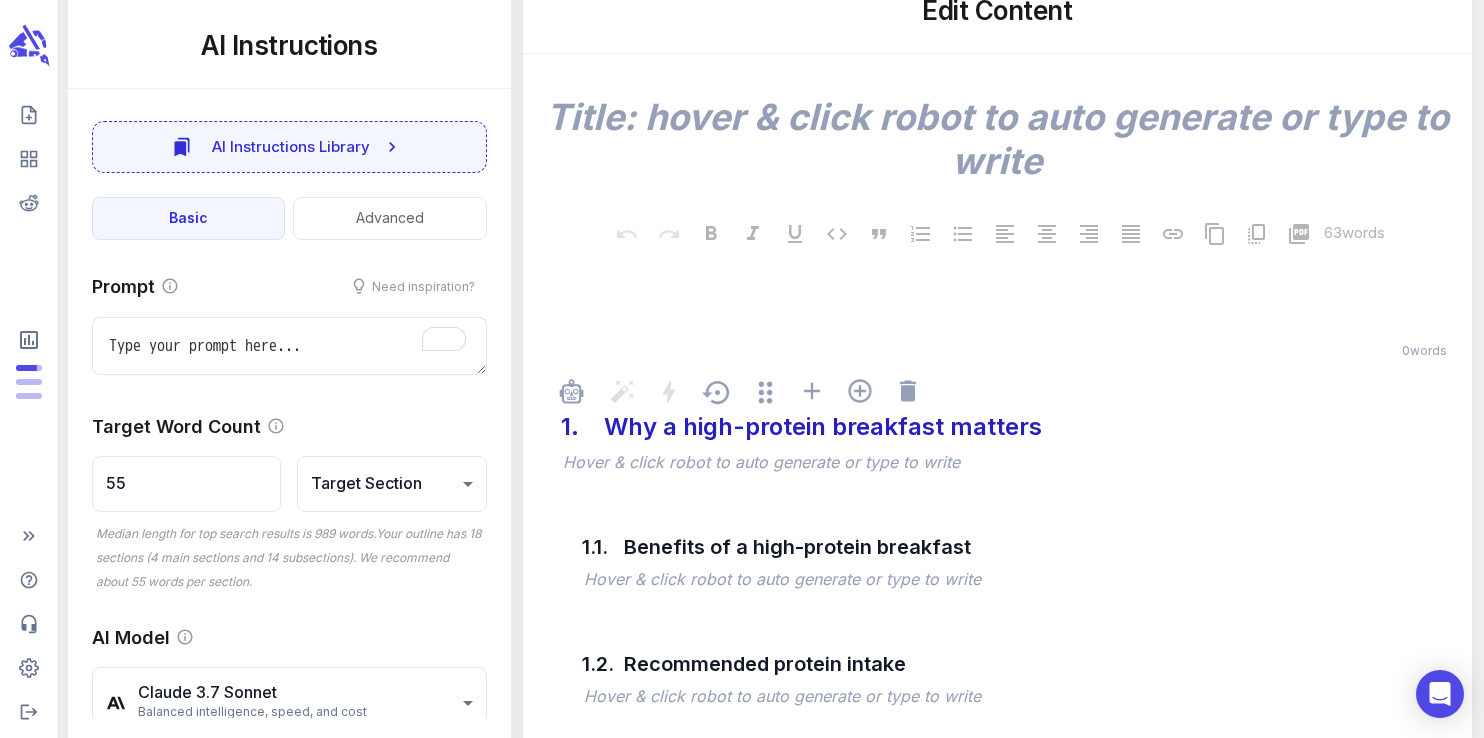 scroll, scrollTop: 379, scrollLeft: 0, axis: vertical 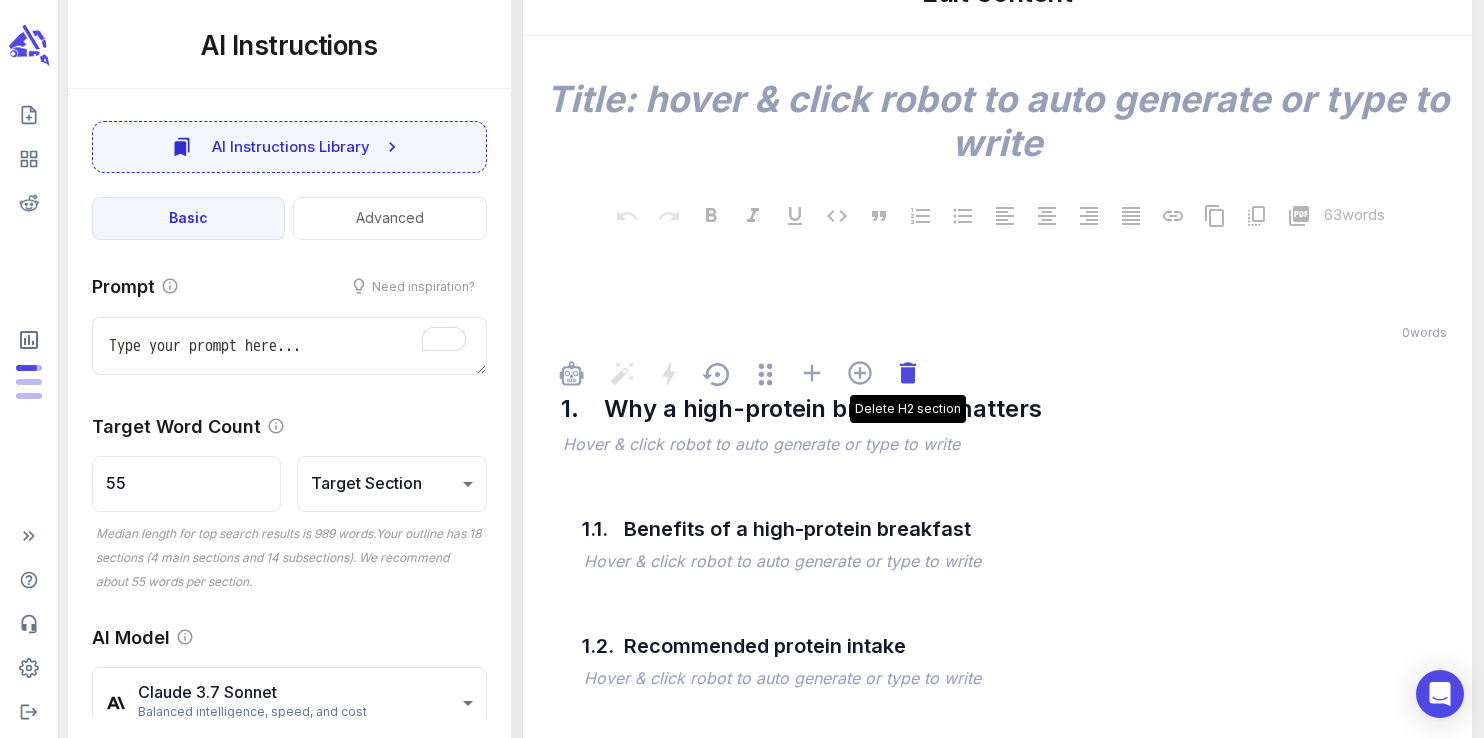 click 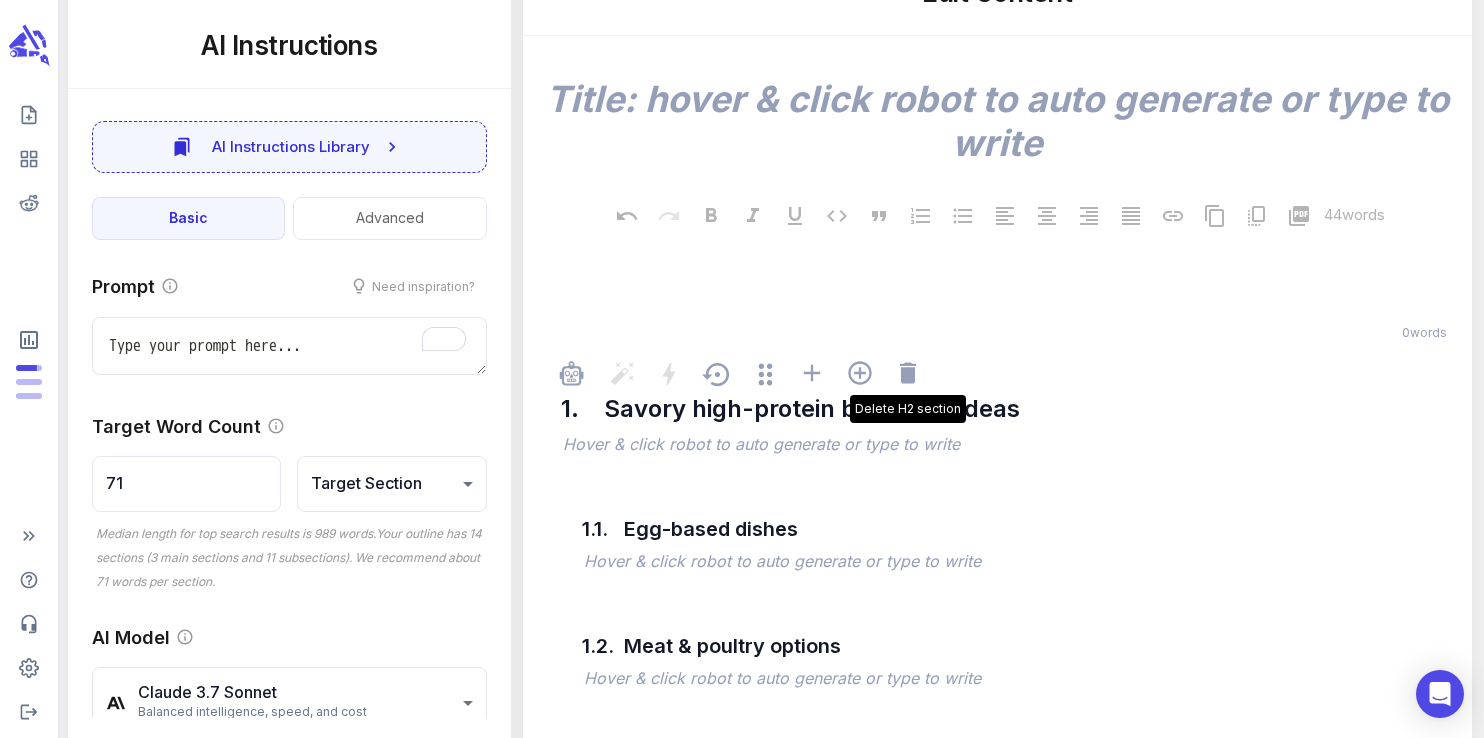 click on "Delete H2 section" at bounding box center [908, 375] 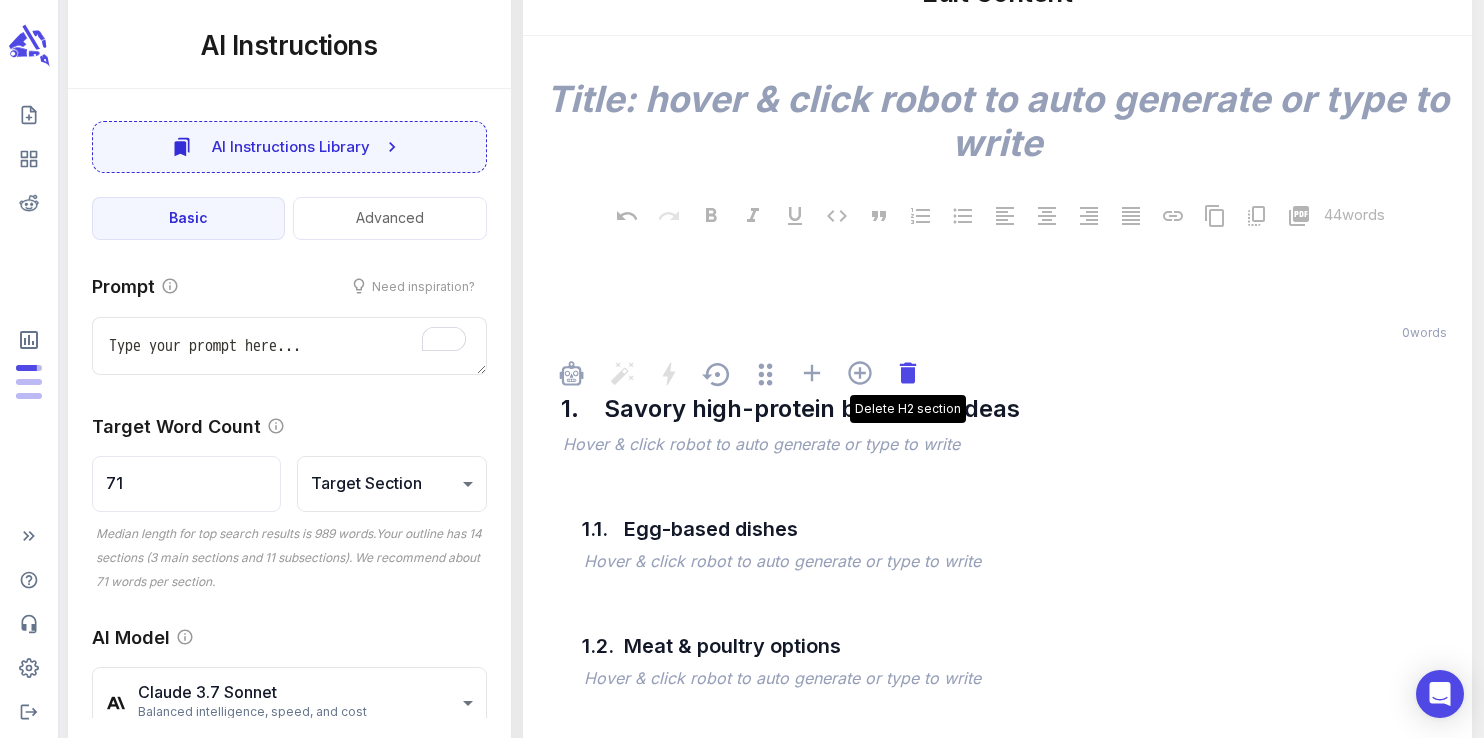 click 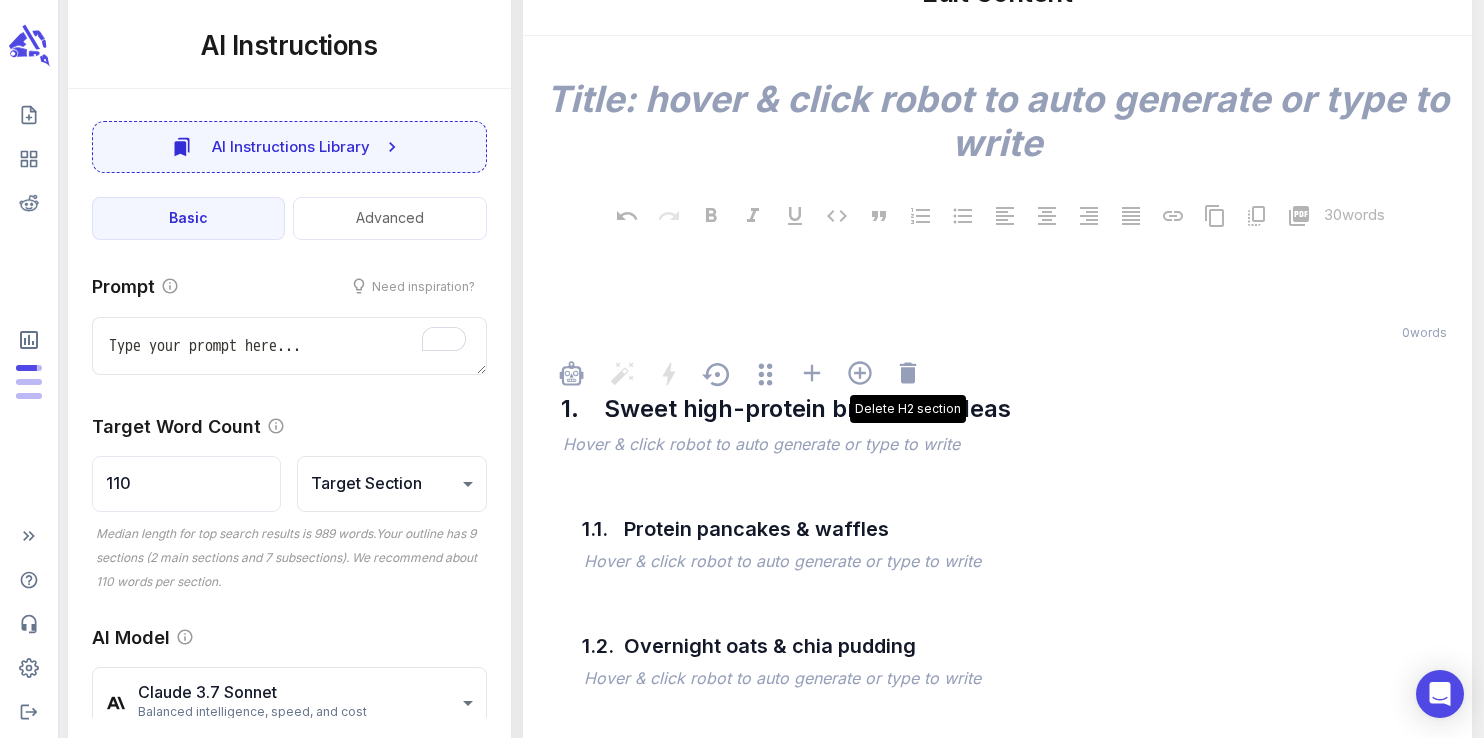 click 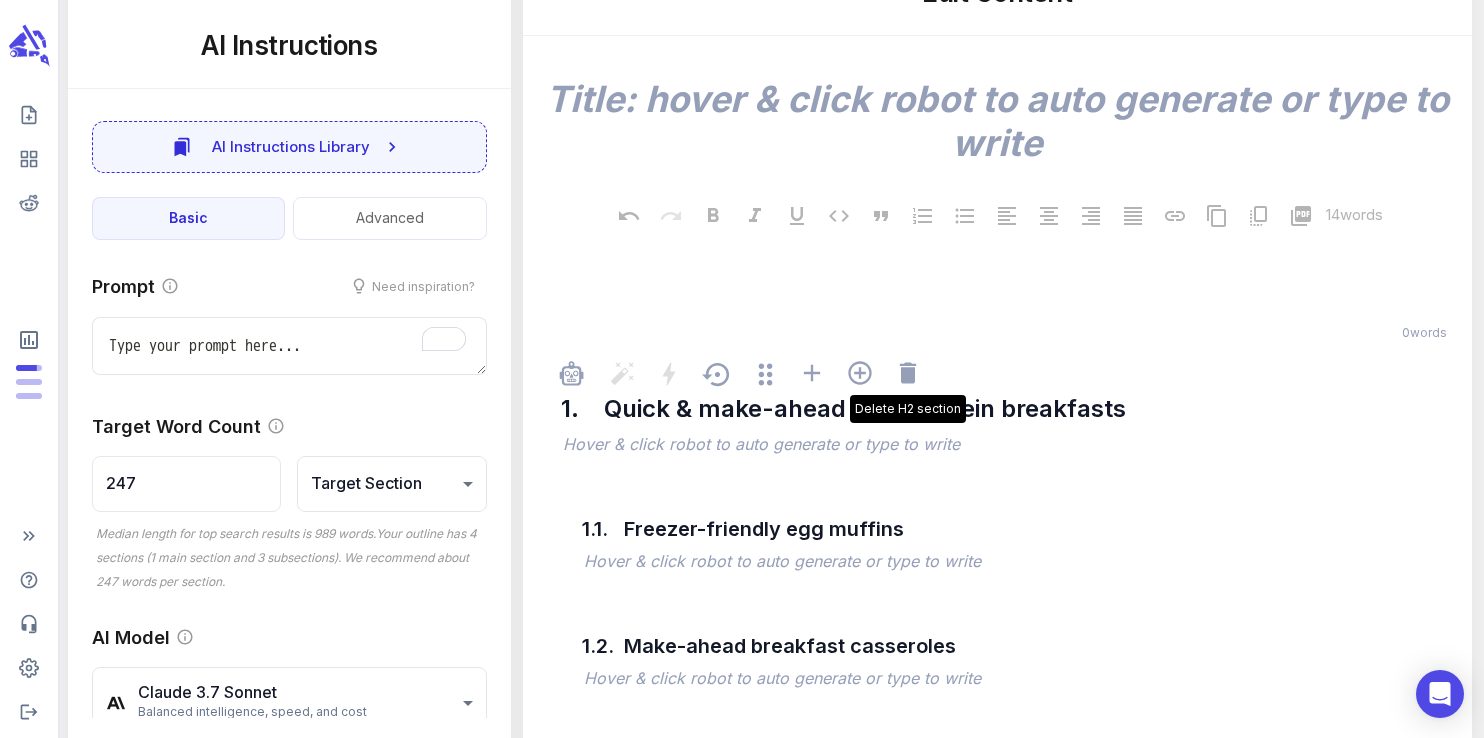 click 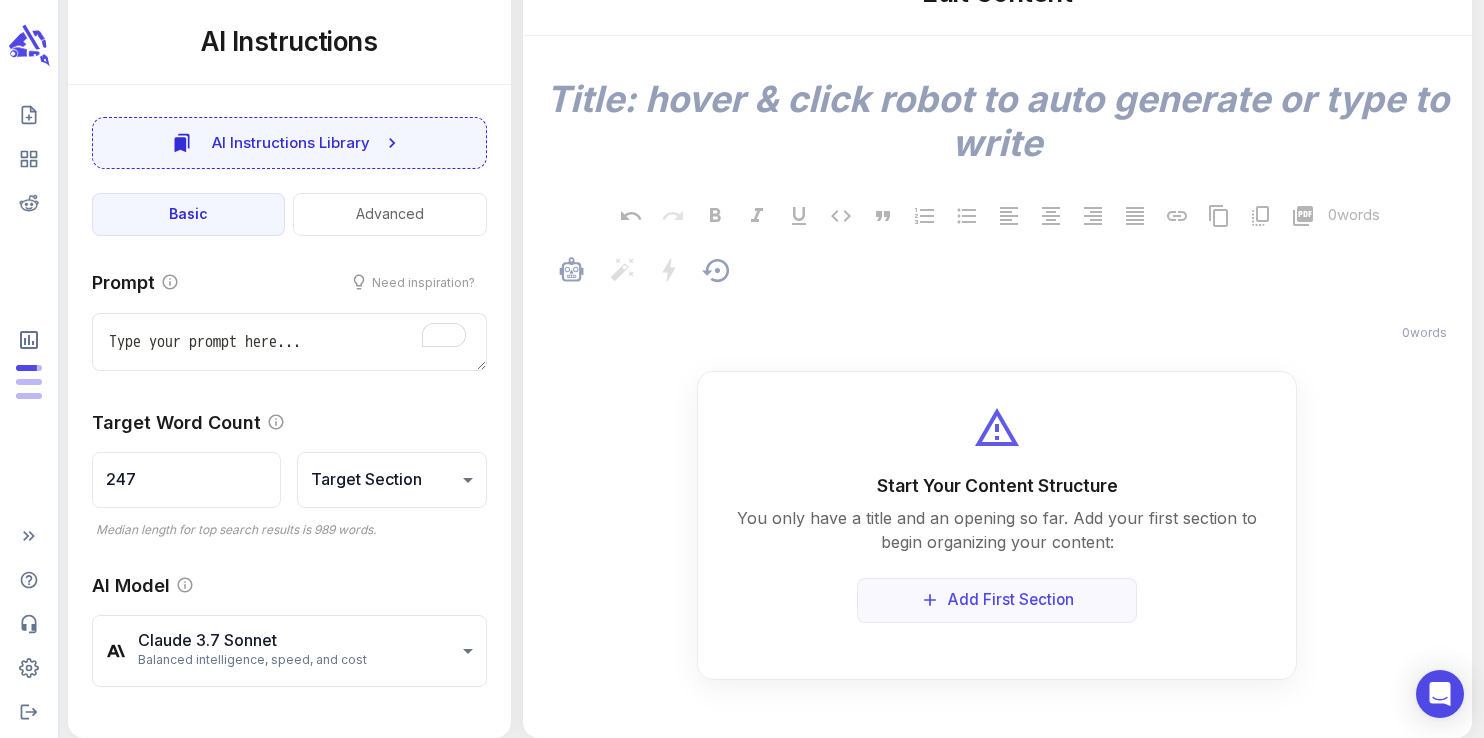 click on "﻿" at bounding box center [1007, 305] 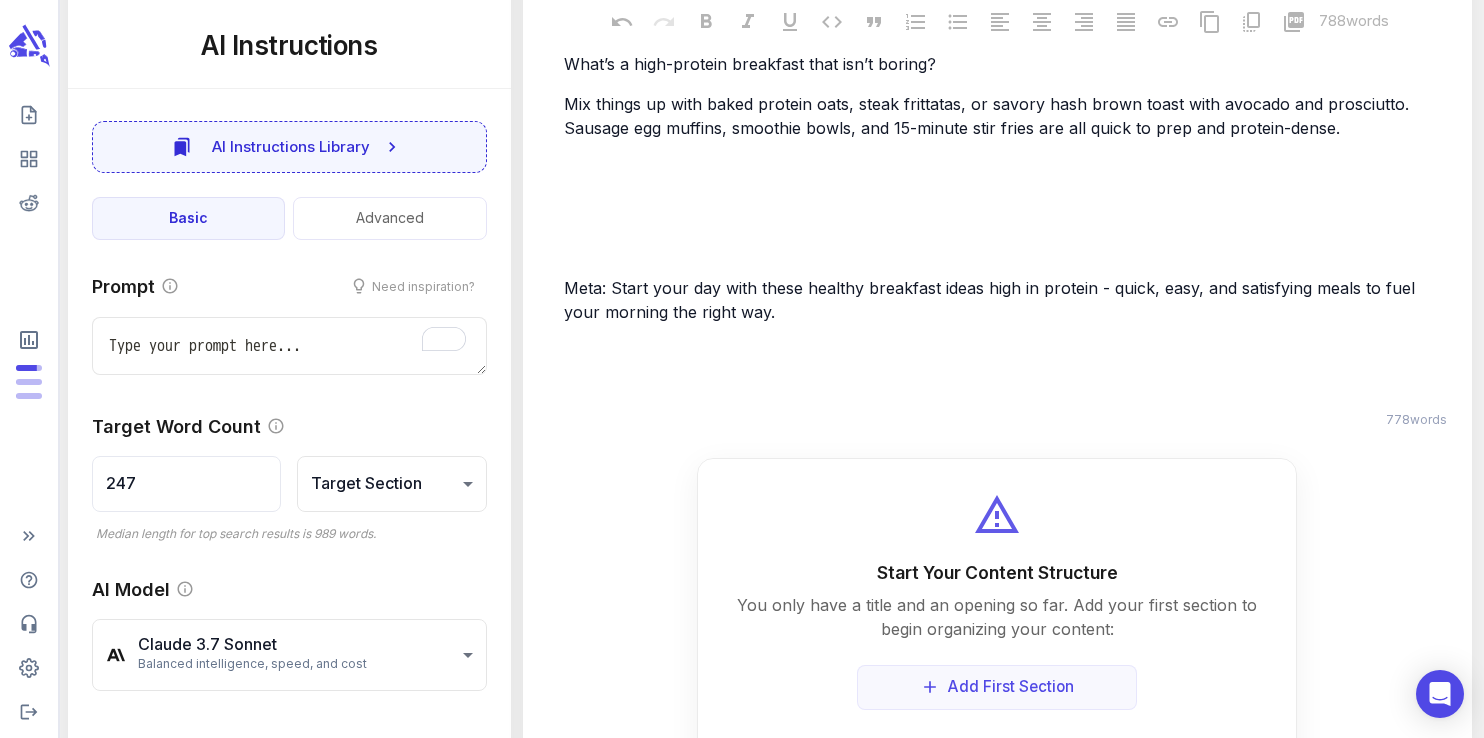scroll, scrollTop: 1183, scrollLeft: 0, axis: vertical 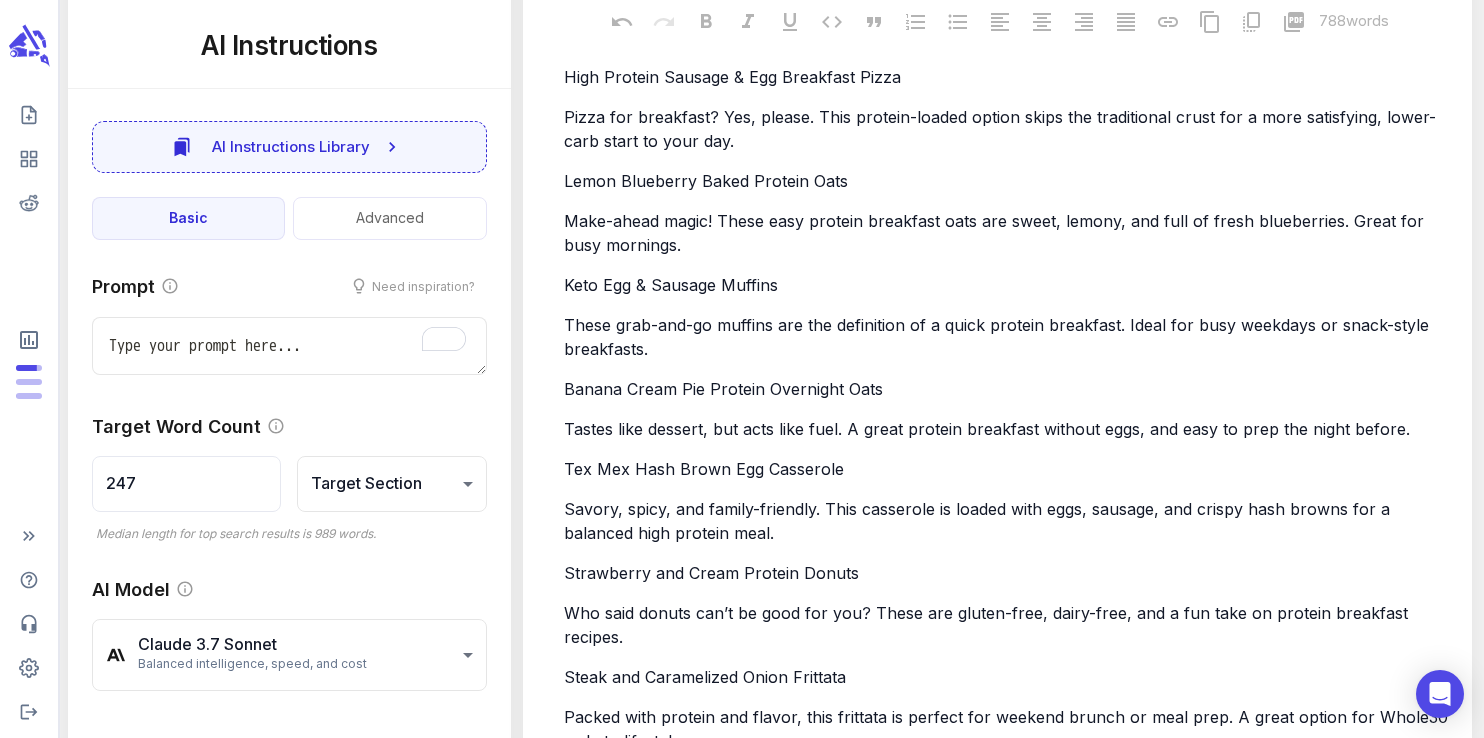 type on "x" 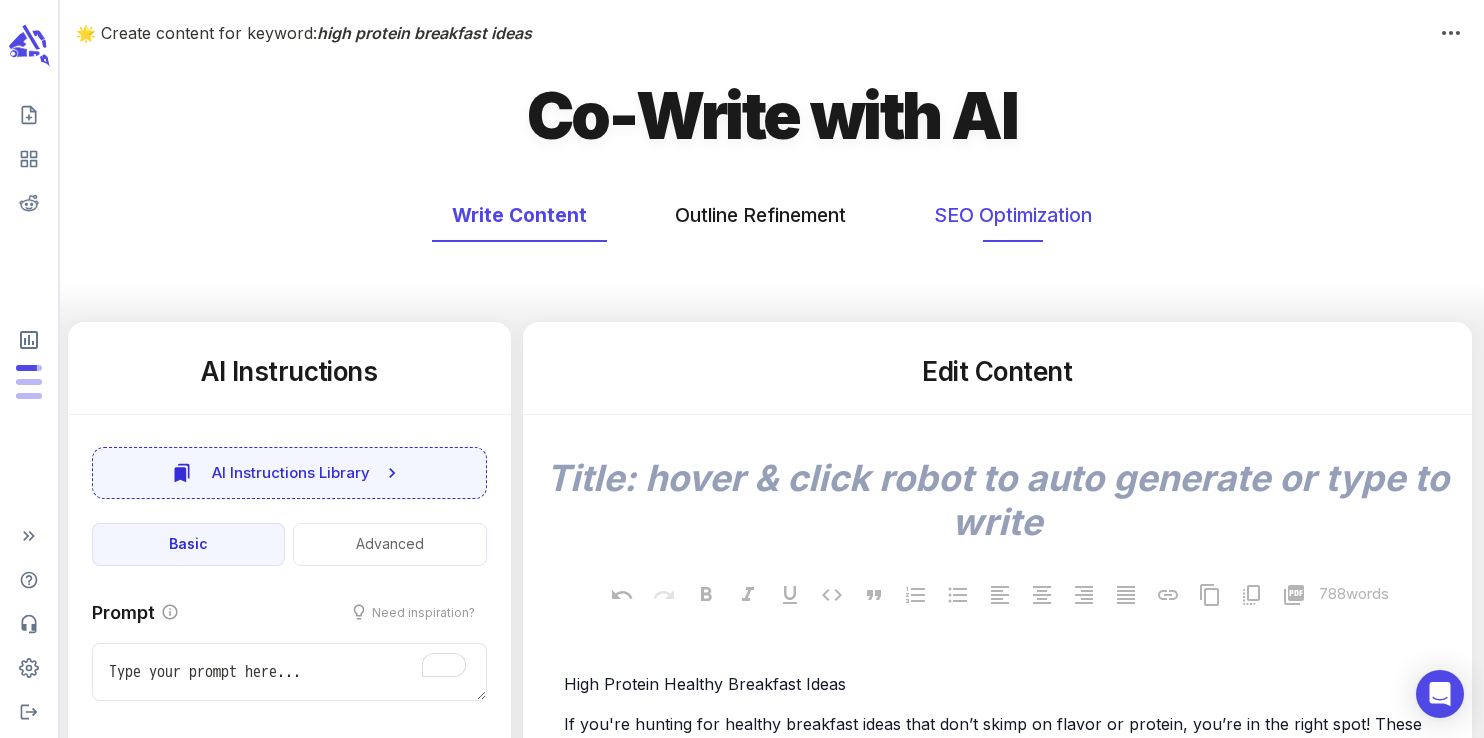 click on "SEO Optimization" at bounding box center (1013, 215) 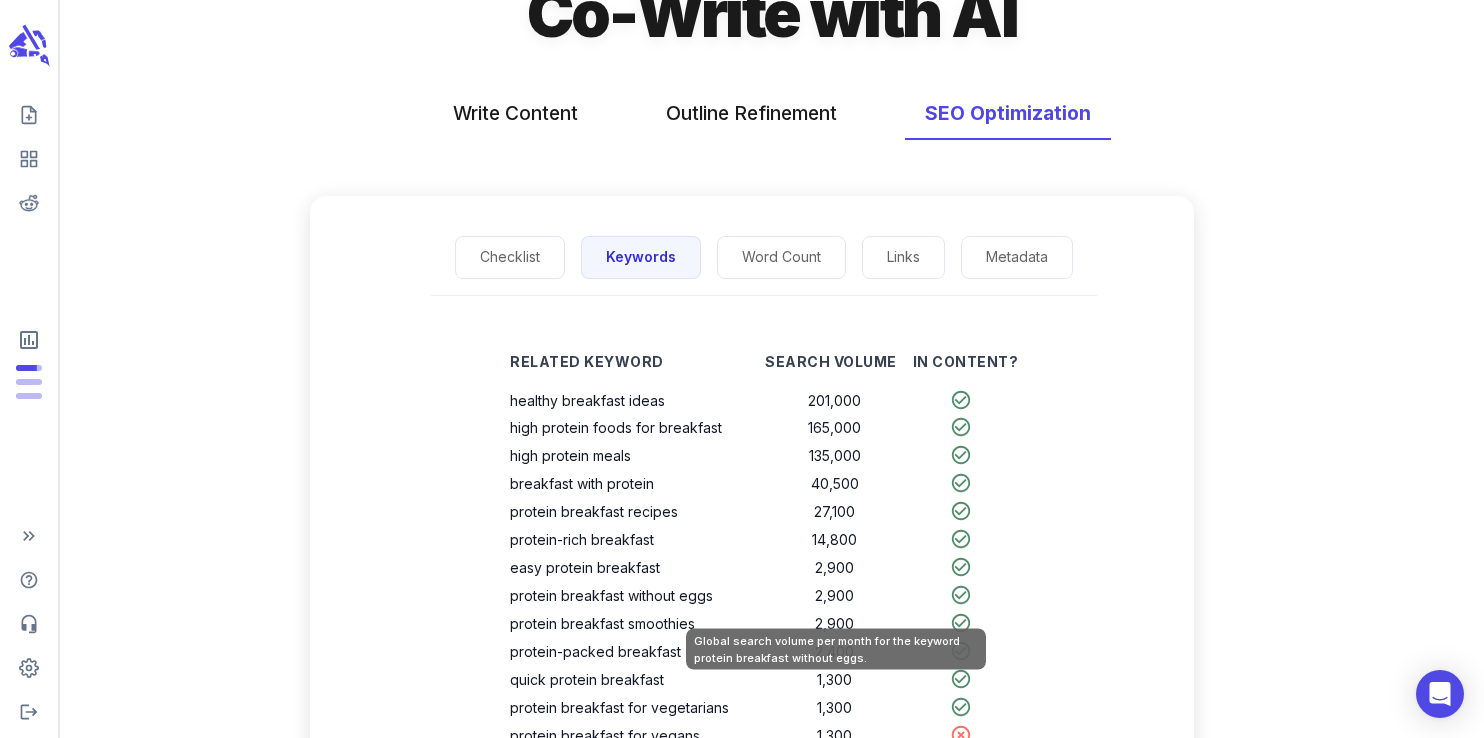 scroll, scrollTop: 74, scrollLeft: 0, axis: vertical 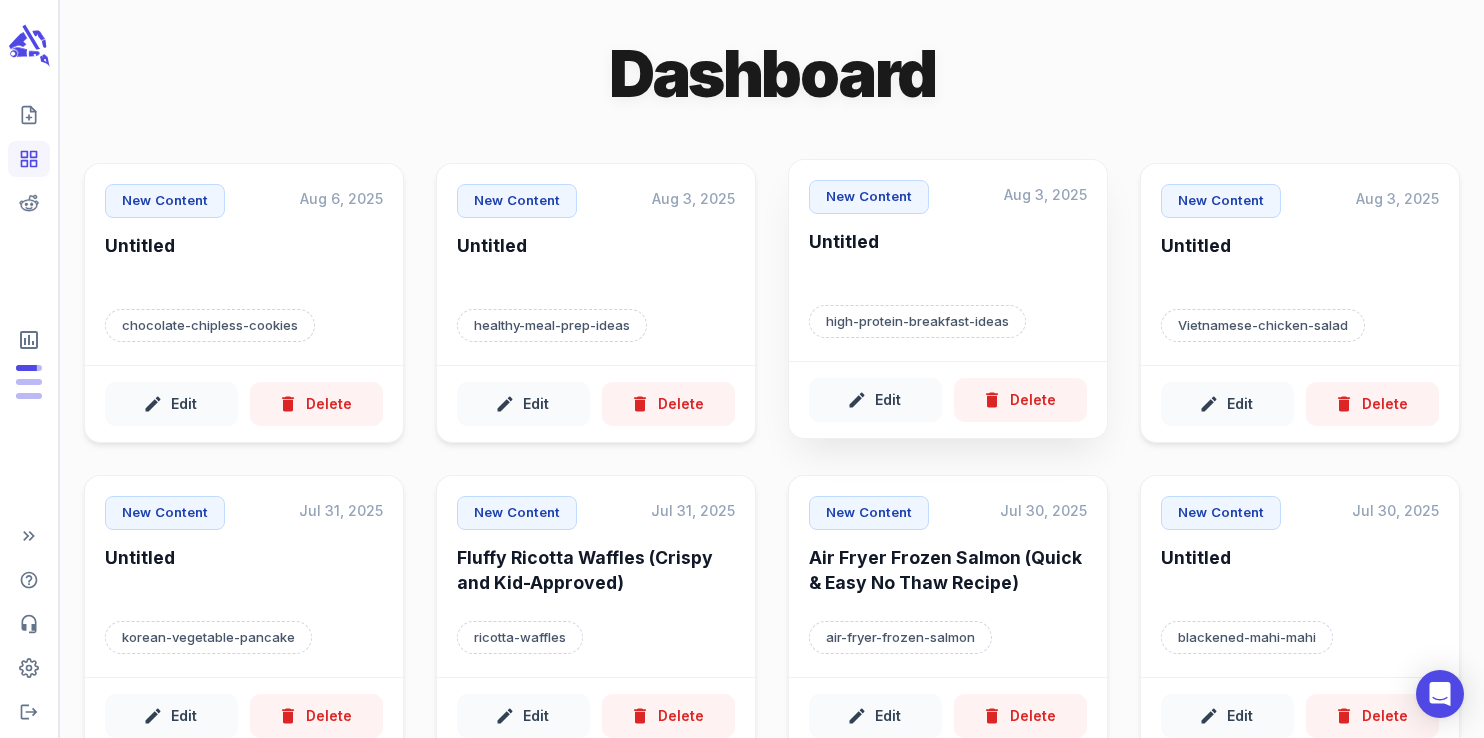 click on "Untitled" at bounding box center (948, 257) 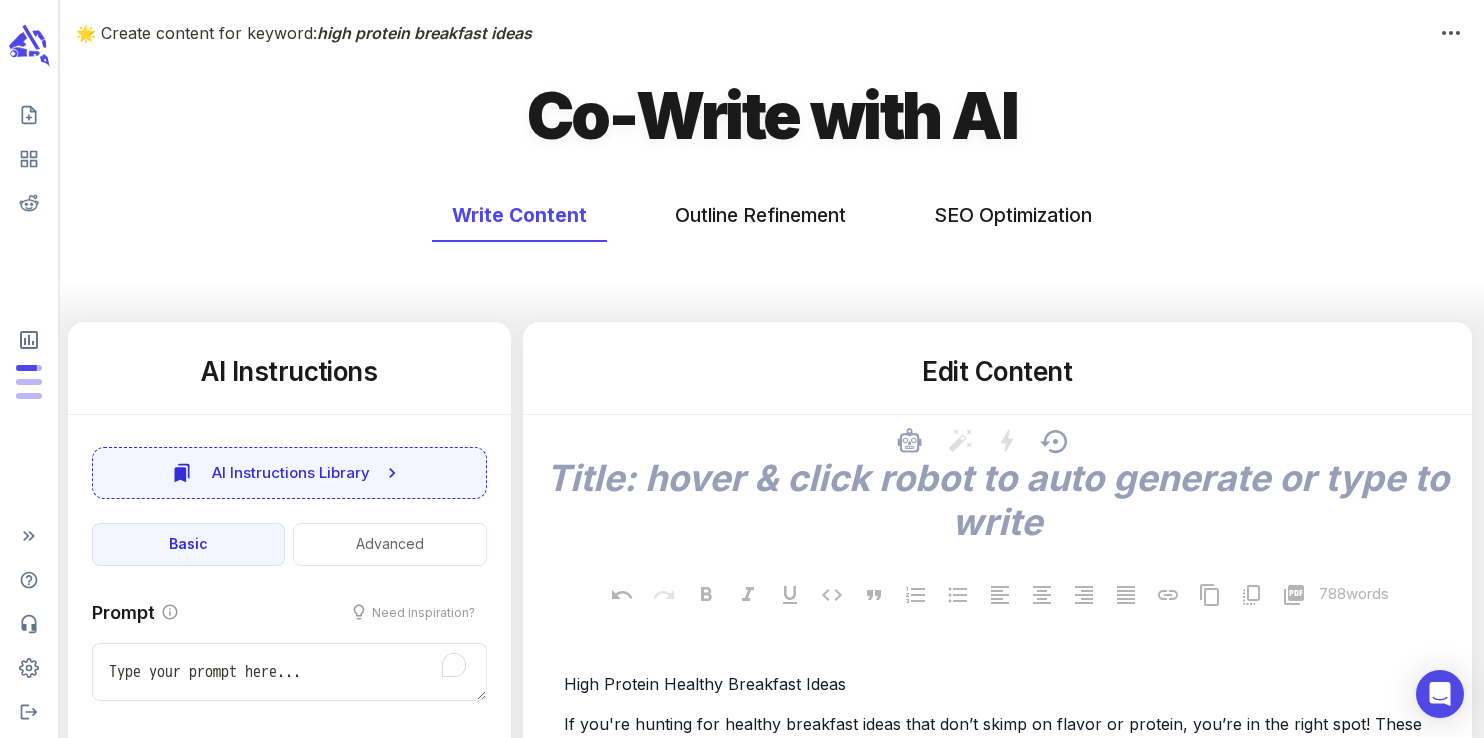 type on "x" 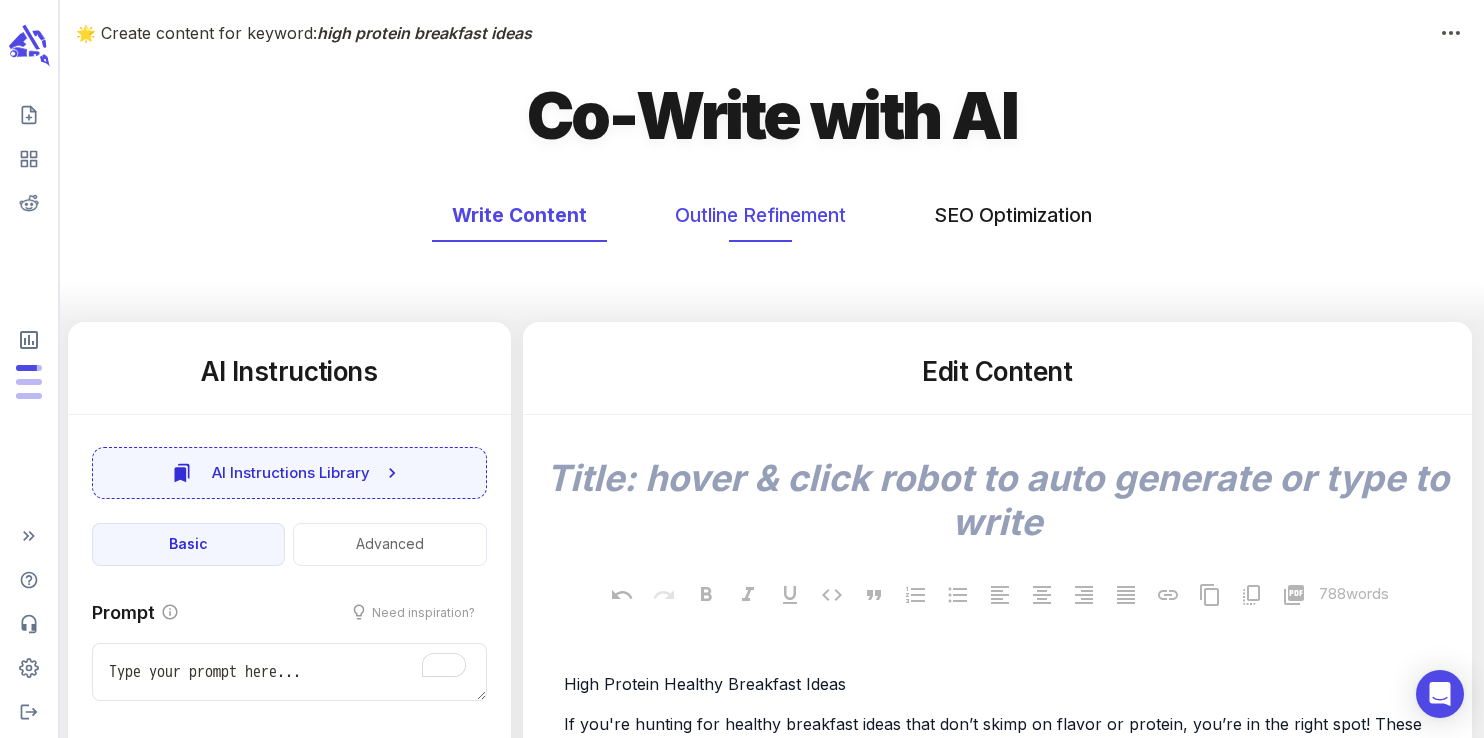 type on "x" 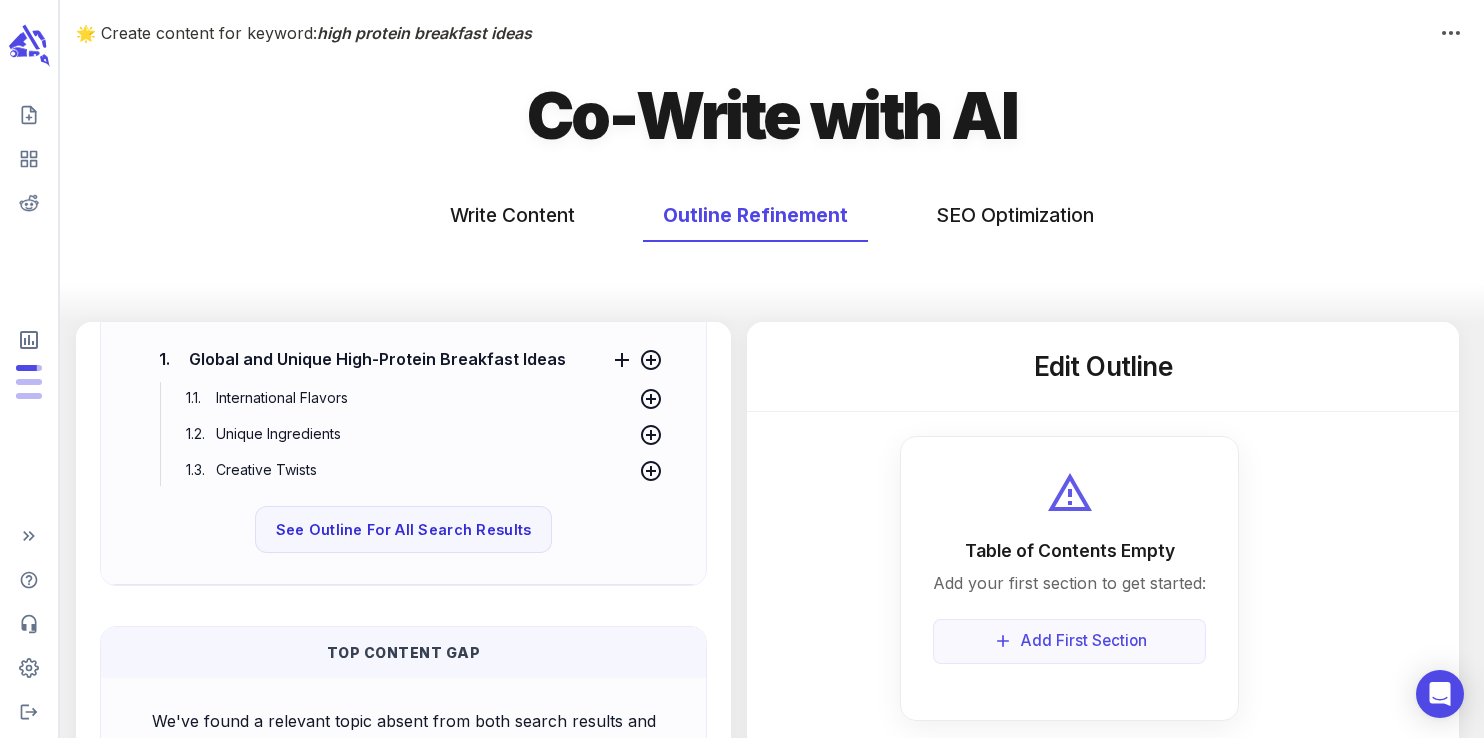 scroll, scrollTop: 437, scrollLeft: 0, axis: vertical 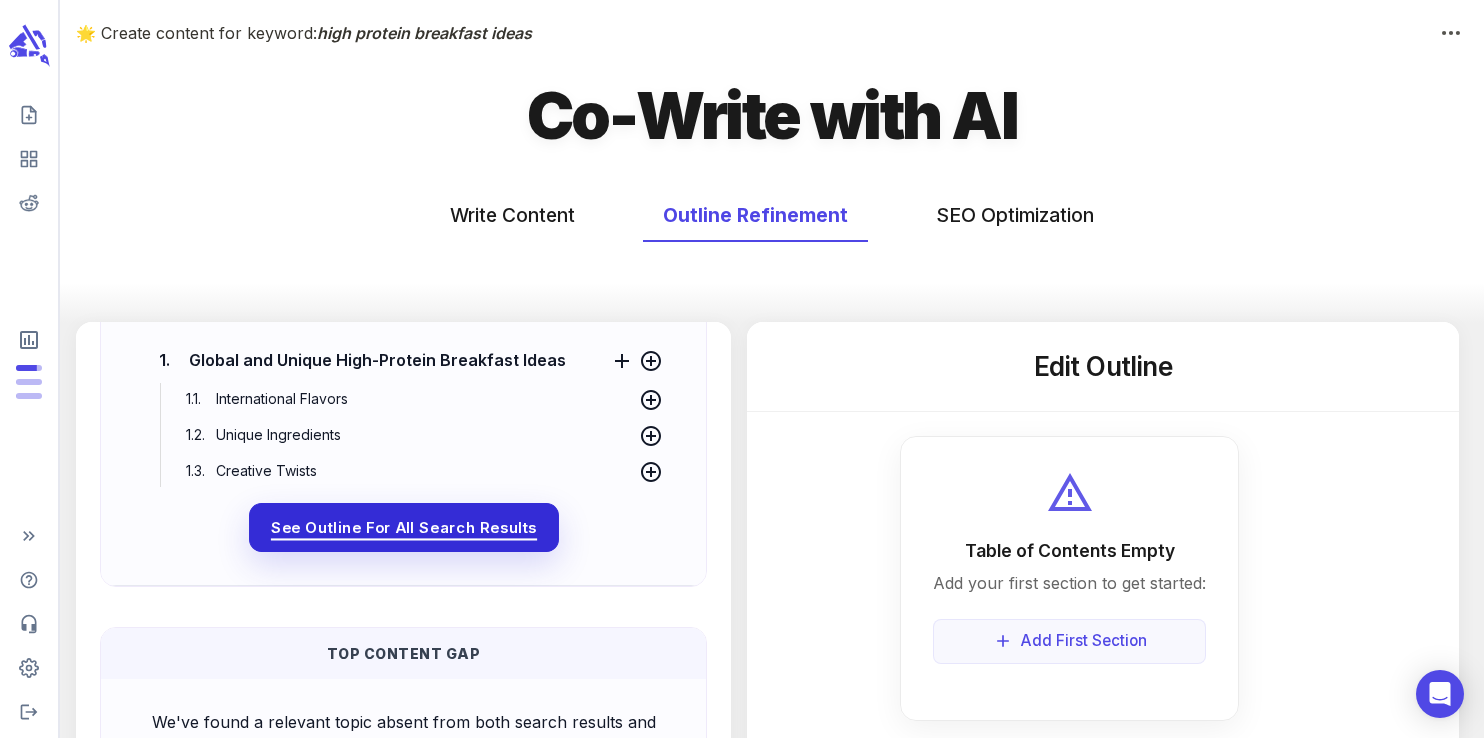 click on "See Outline For All Search Results" at bounding box center [403, 527] 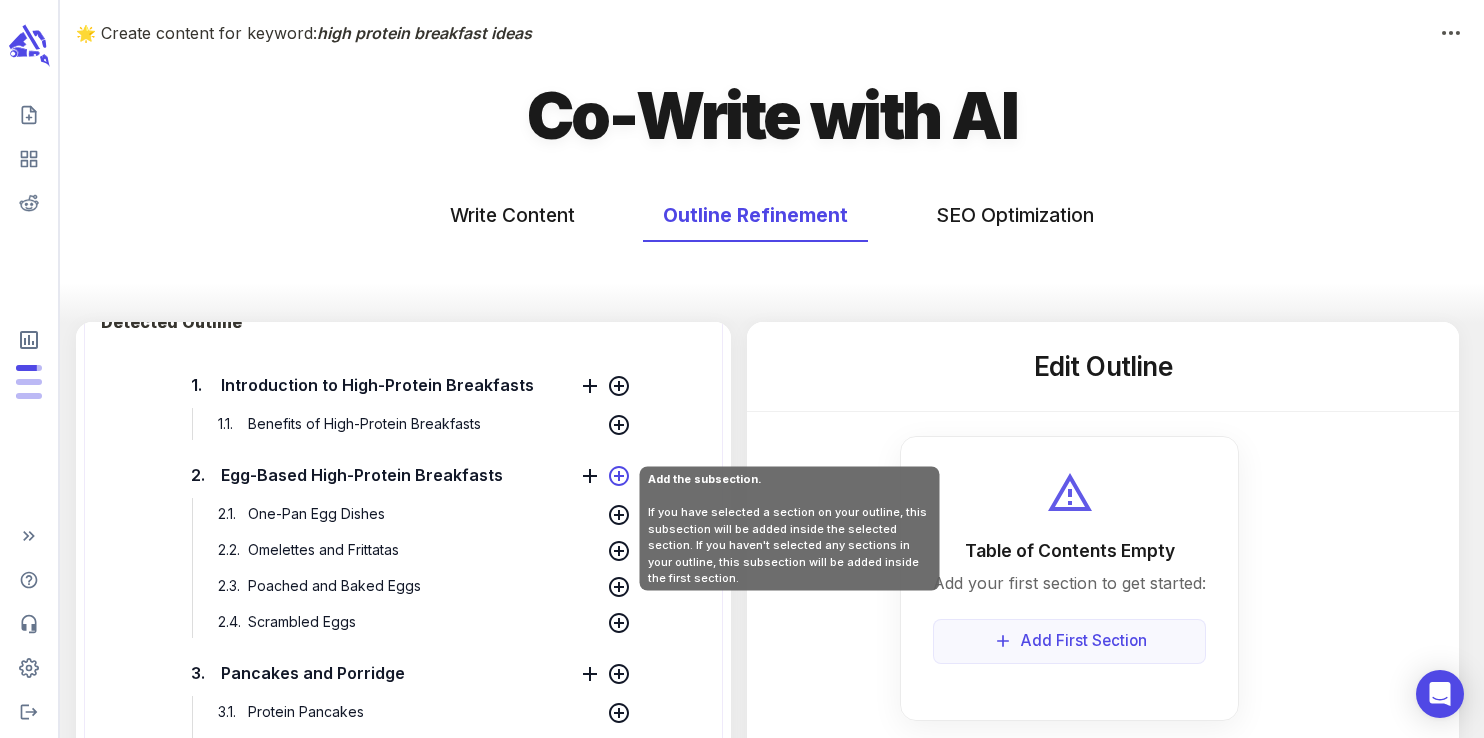 scroll, scrollTop: 511, scrollLeft: 0, axis: vertical 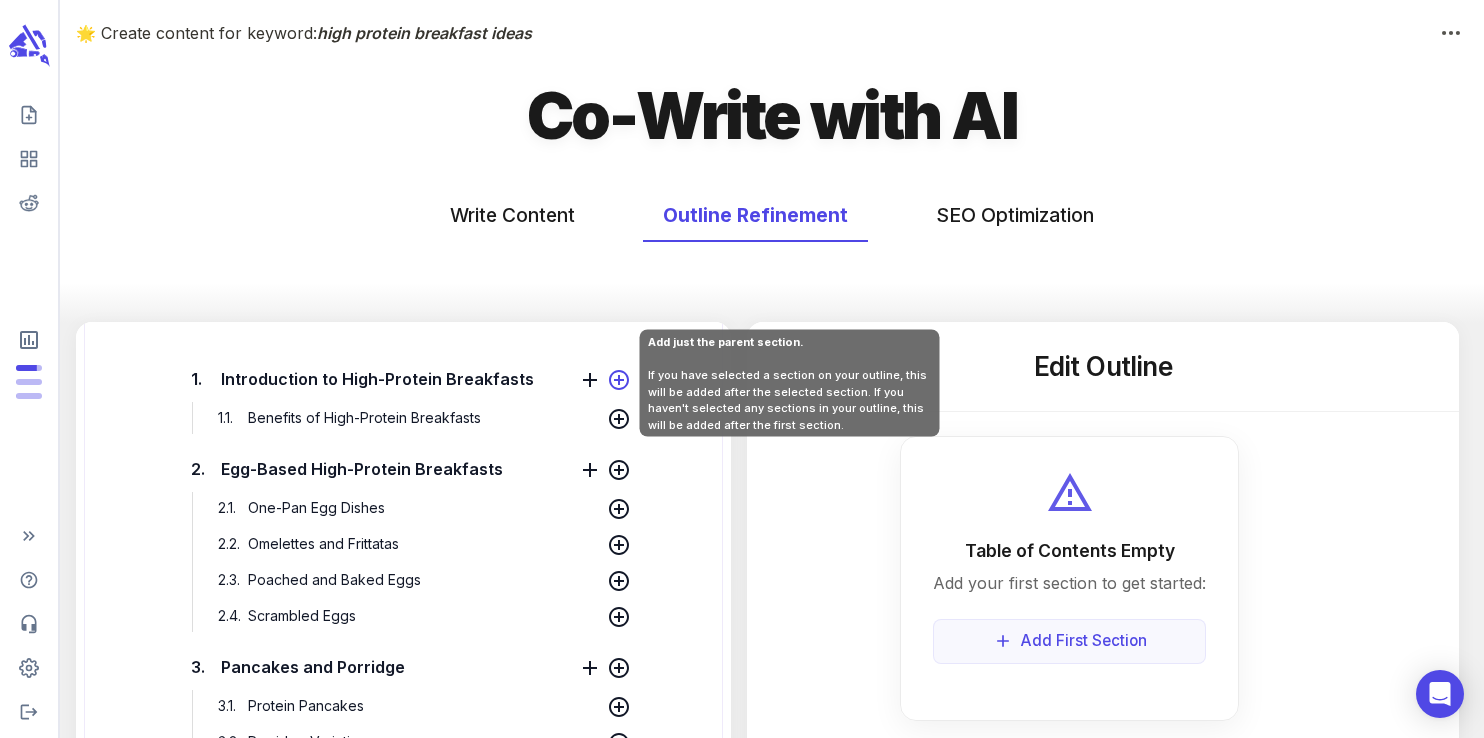 click 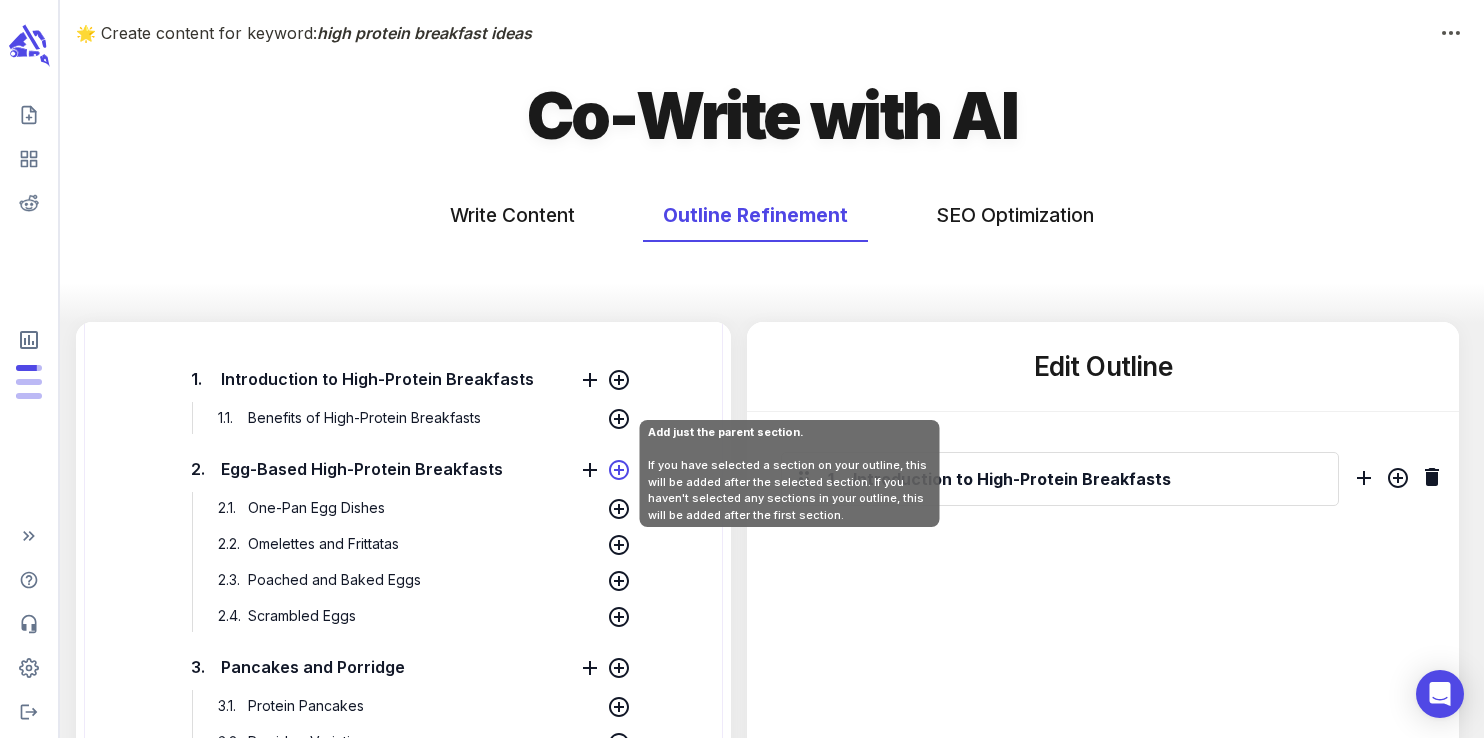 click 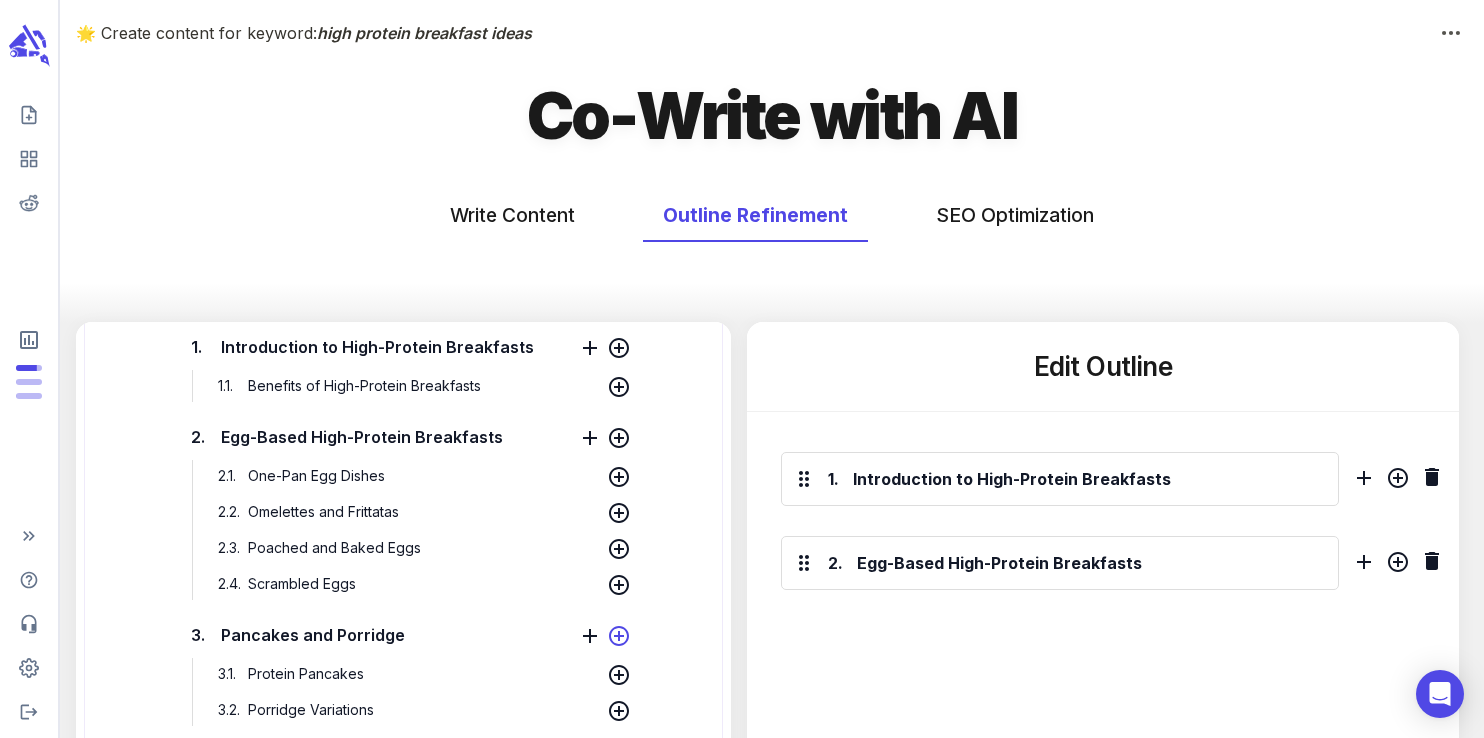 scroll, scrollTop: 631, scrollLeft: 0, axis: vertical 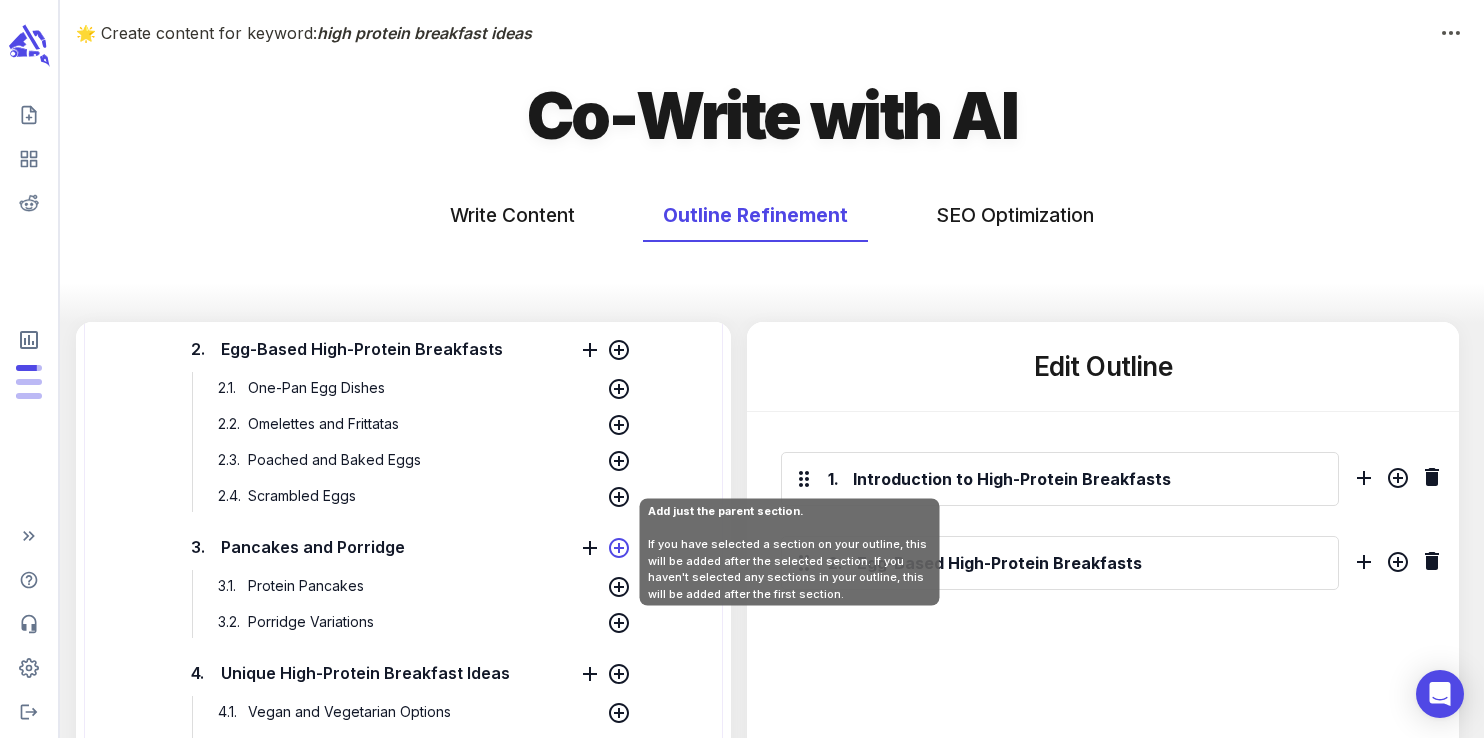 click 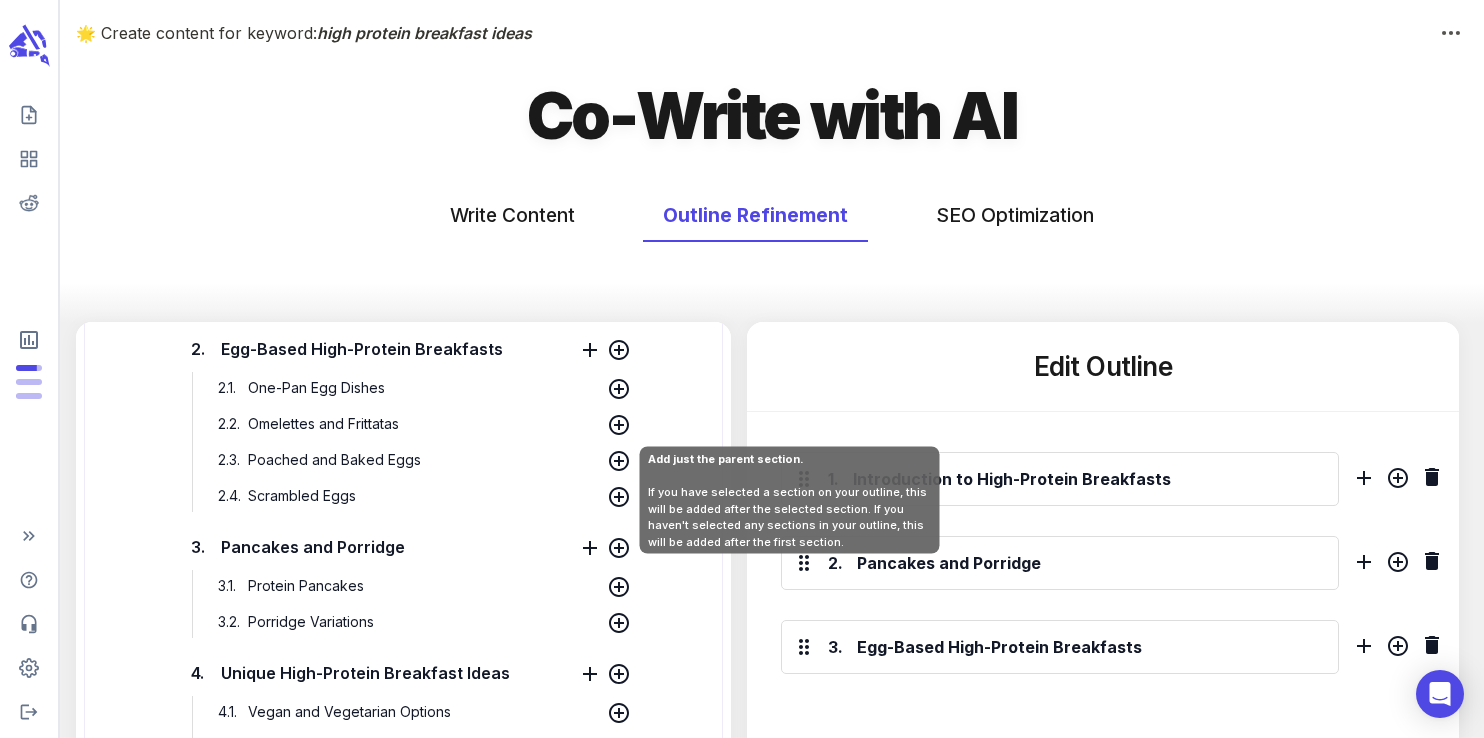 scroll, scrollTop: 755, scrollLeft: 0, axis: vertical 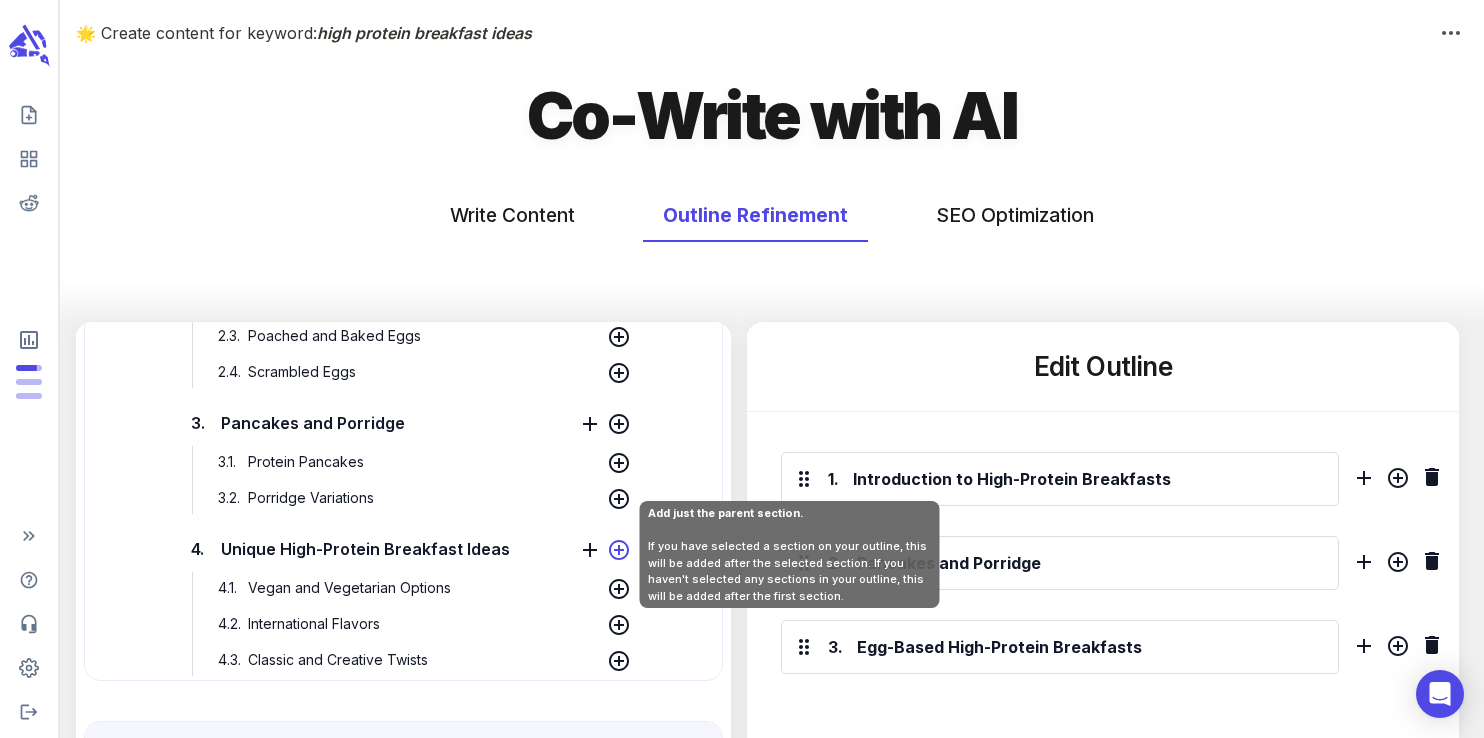 click 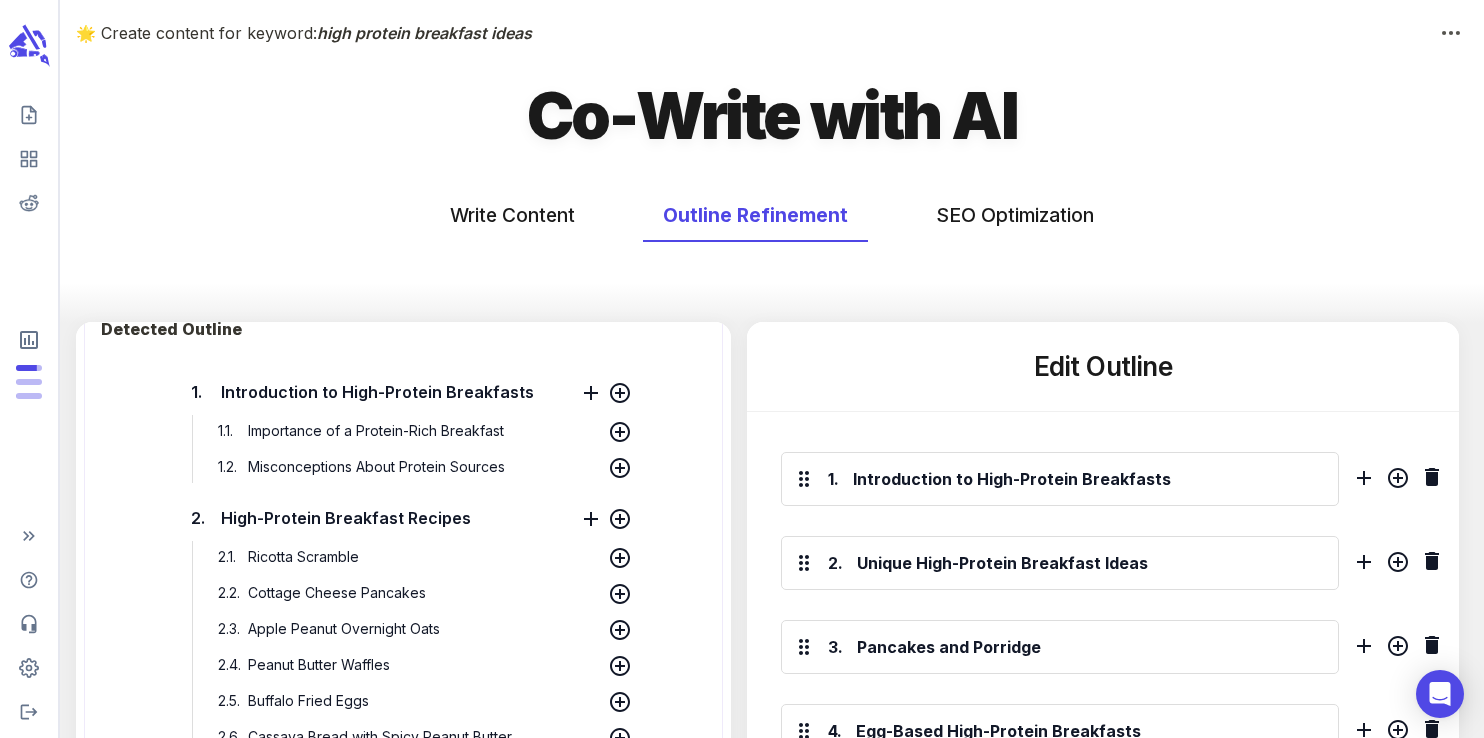 scroll, scrollTop: 1391, scrollLeft: 0, axis: vertical 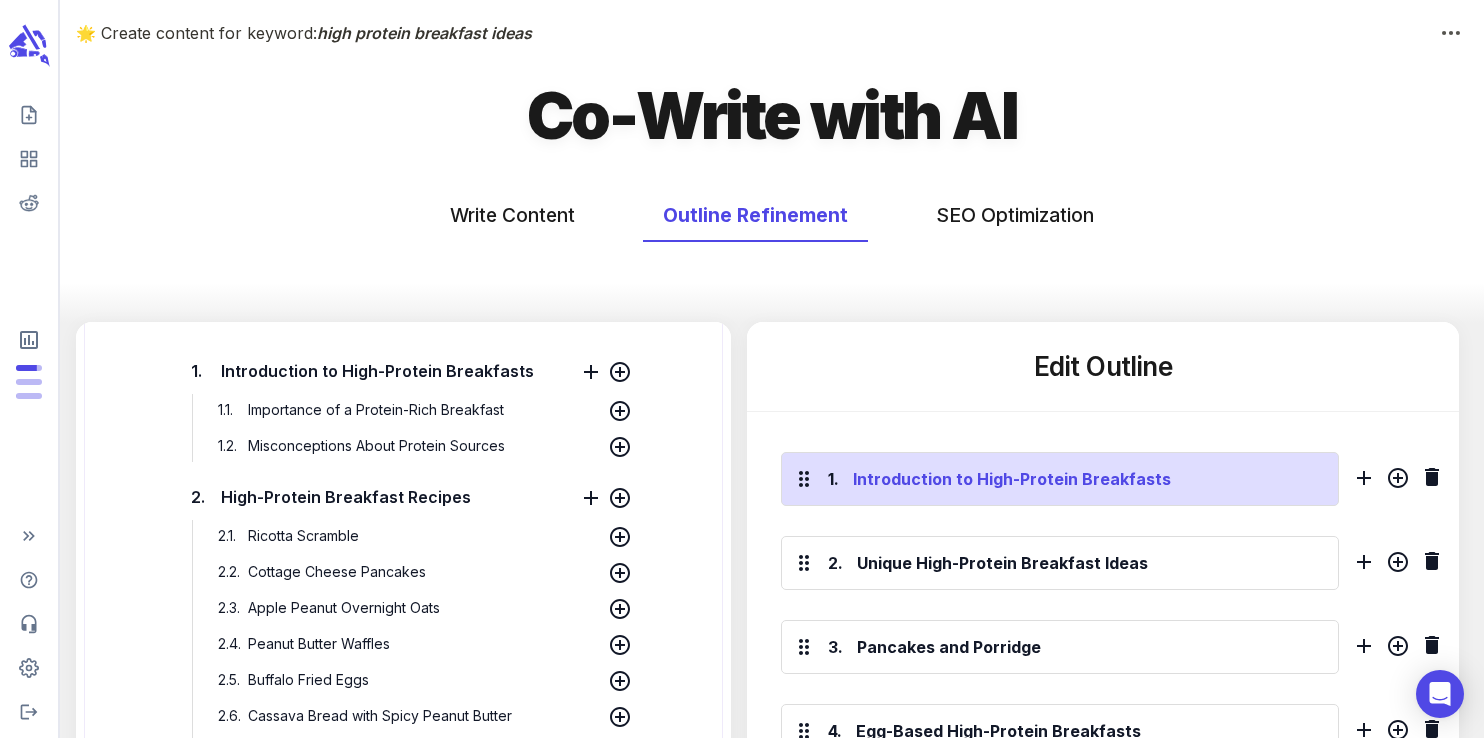 click on "Introduction to High-Protein Breakfasts" at bounding box center (1088, 479) 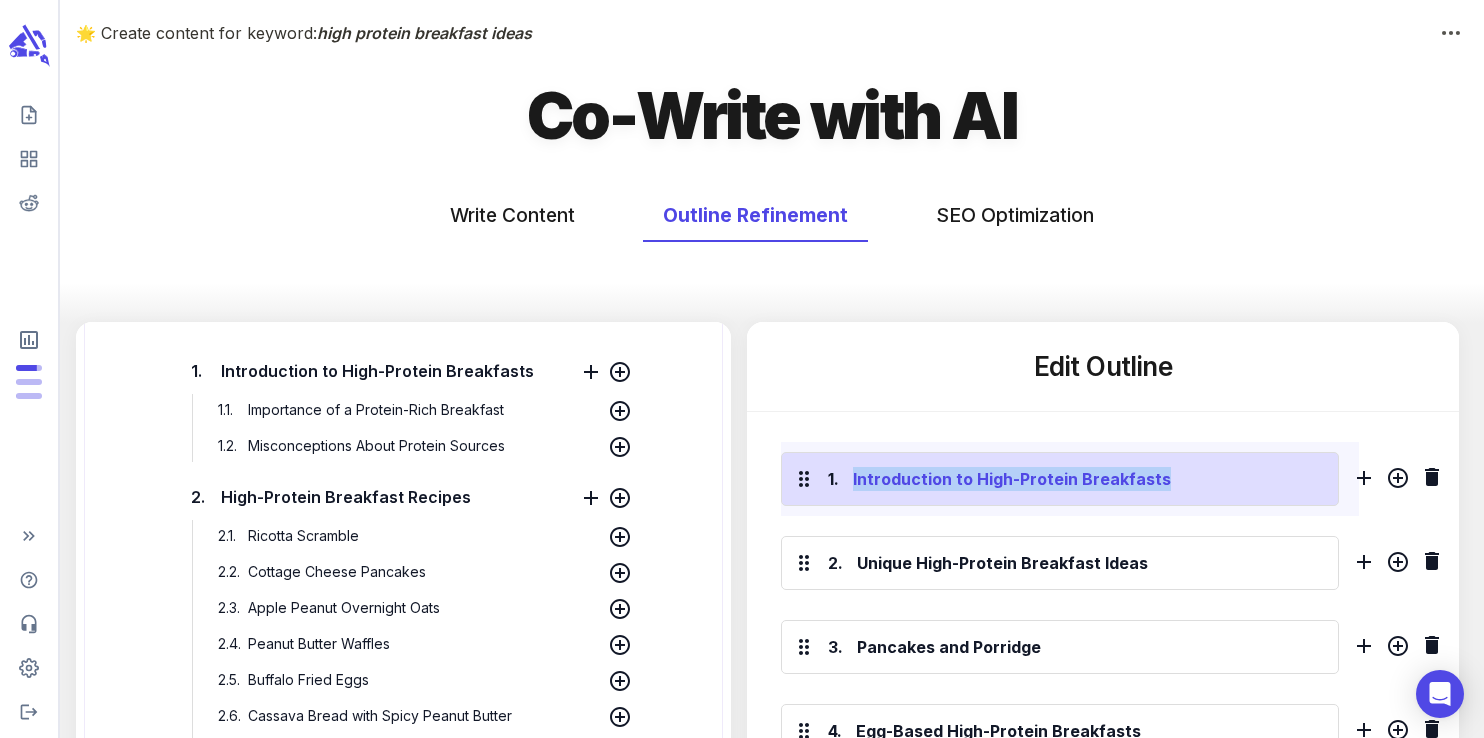 copy on "Introduction to High-Protein Breakfasts" 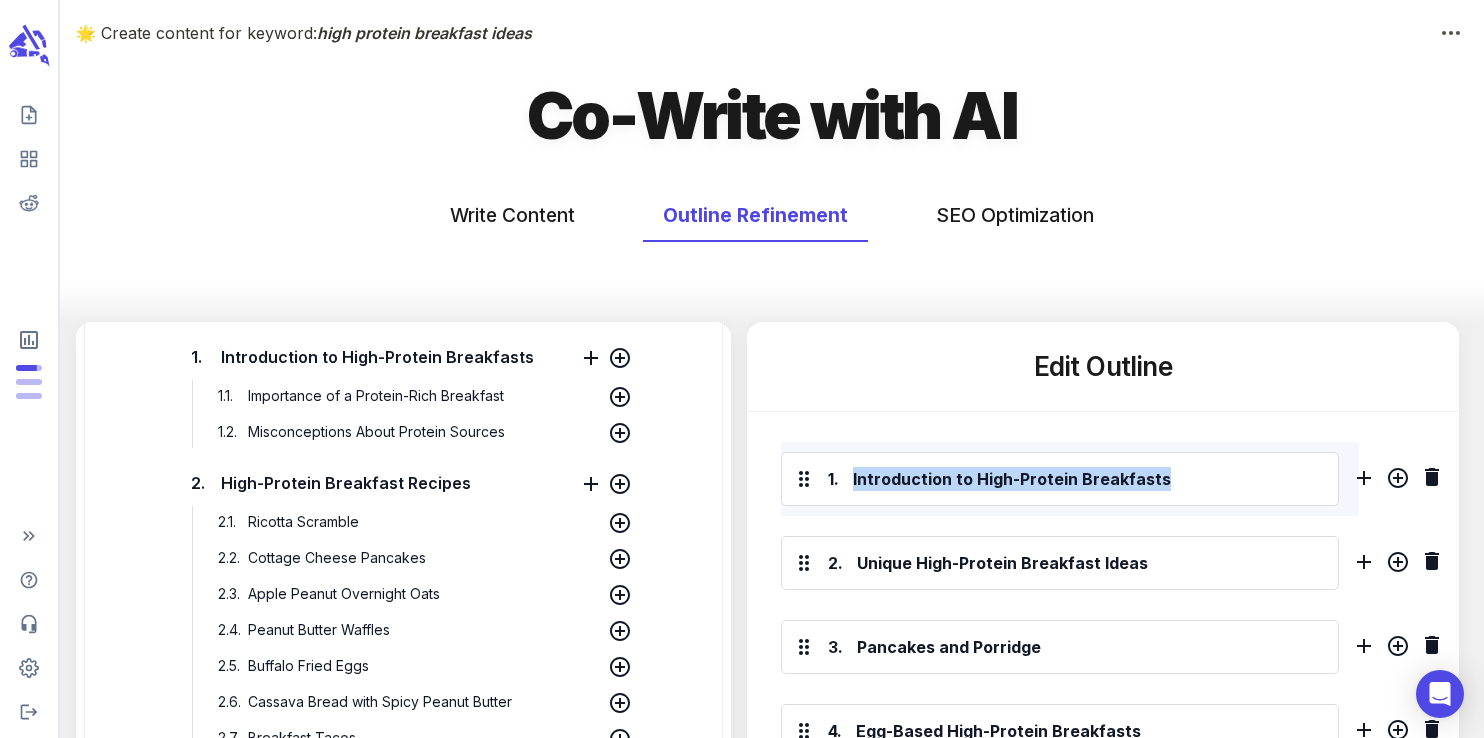 scroll, scrollTop: 1401, scrollLeft: 0, axis: vertical 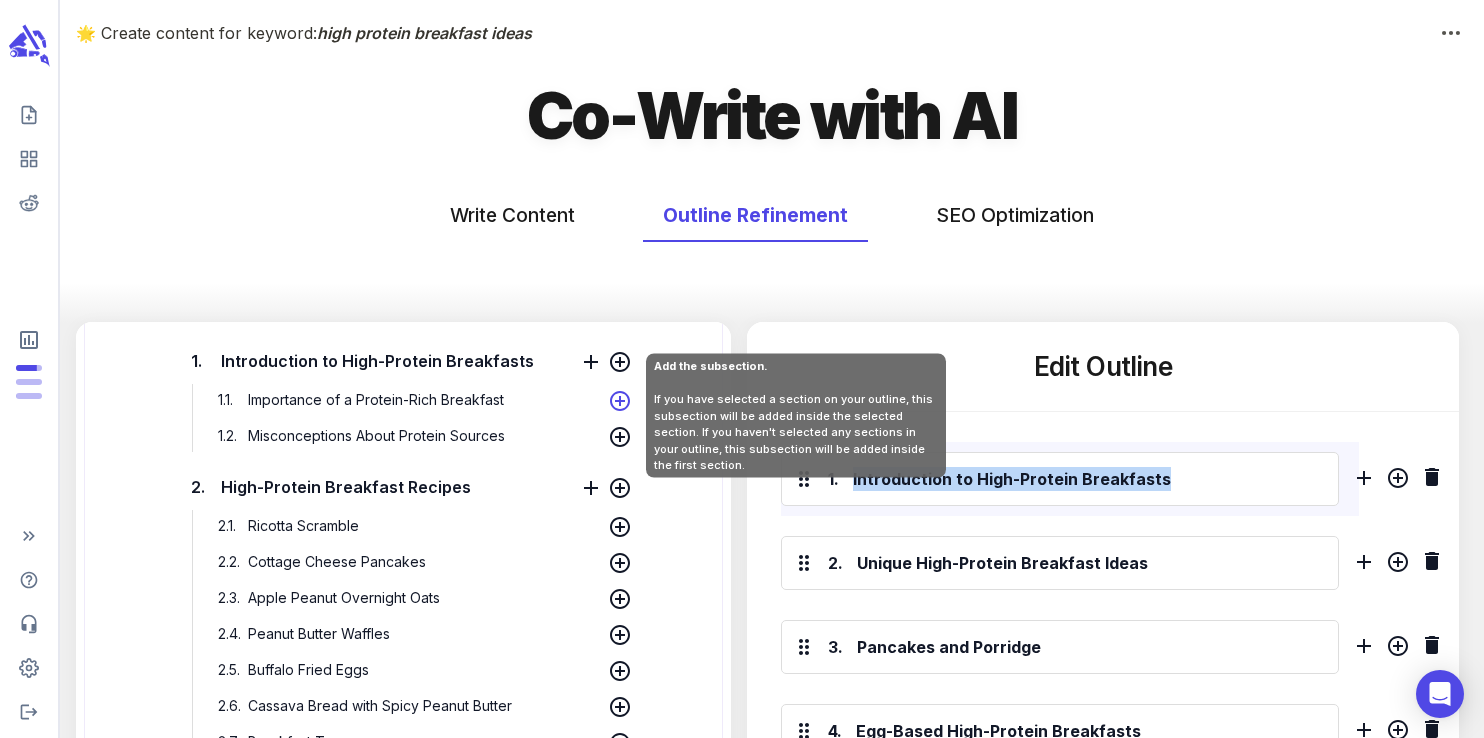 click 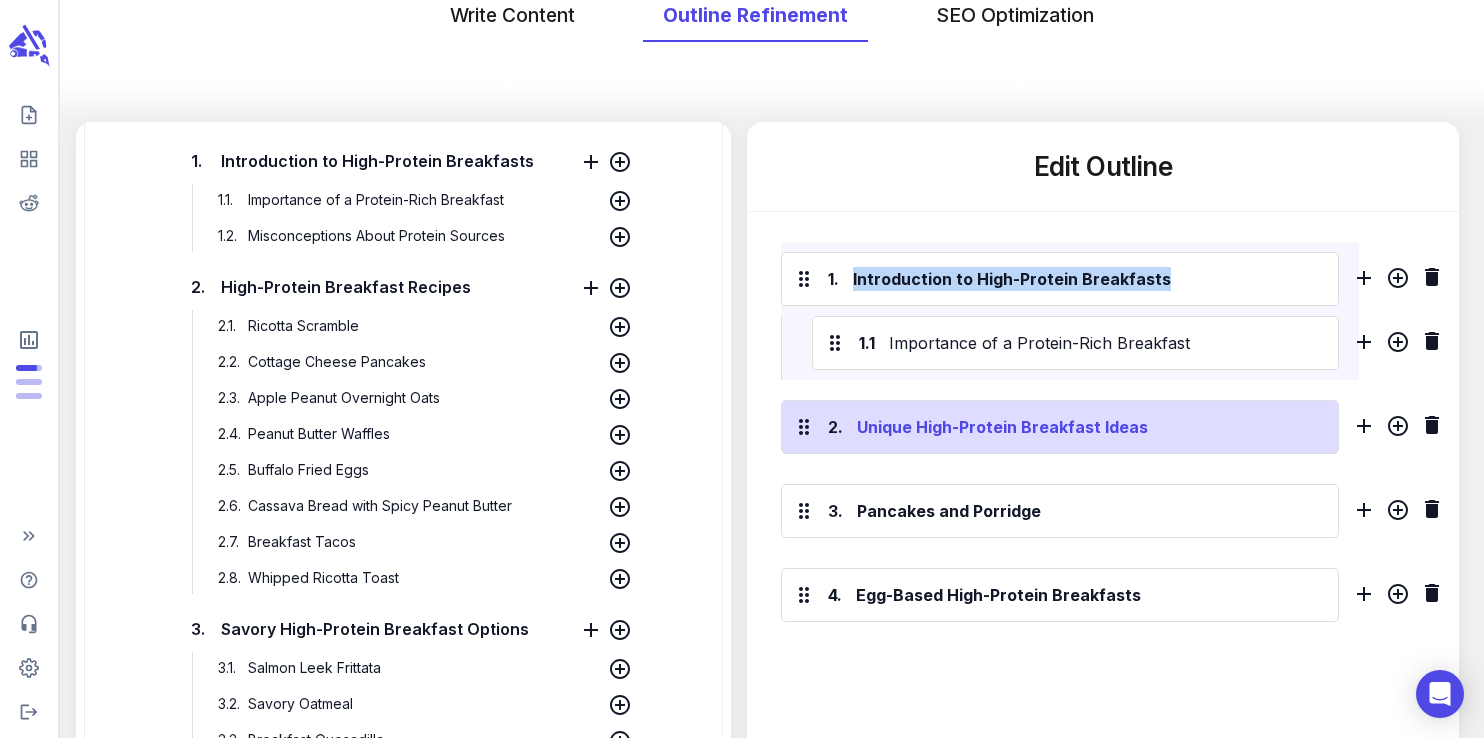 scroll, scrollTop: 212, scrollLeft: 0, axis: vertical 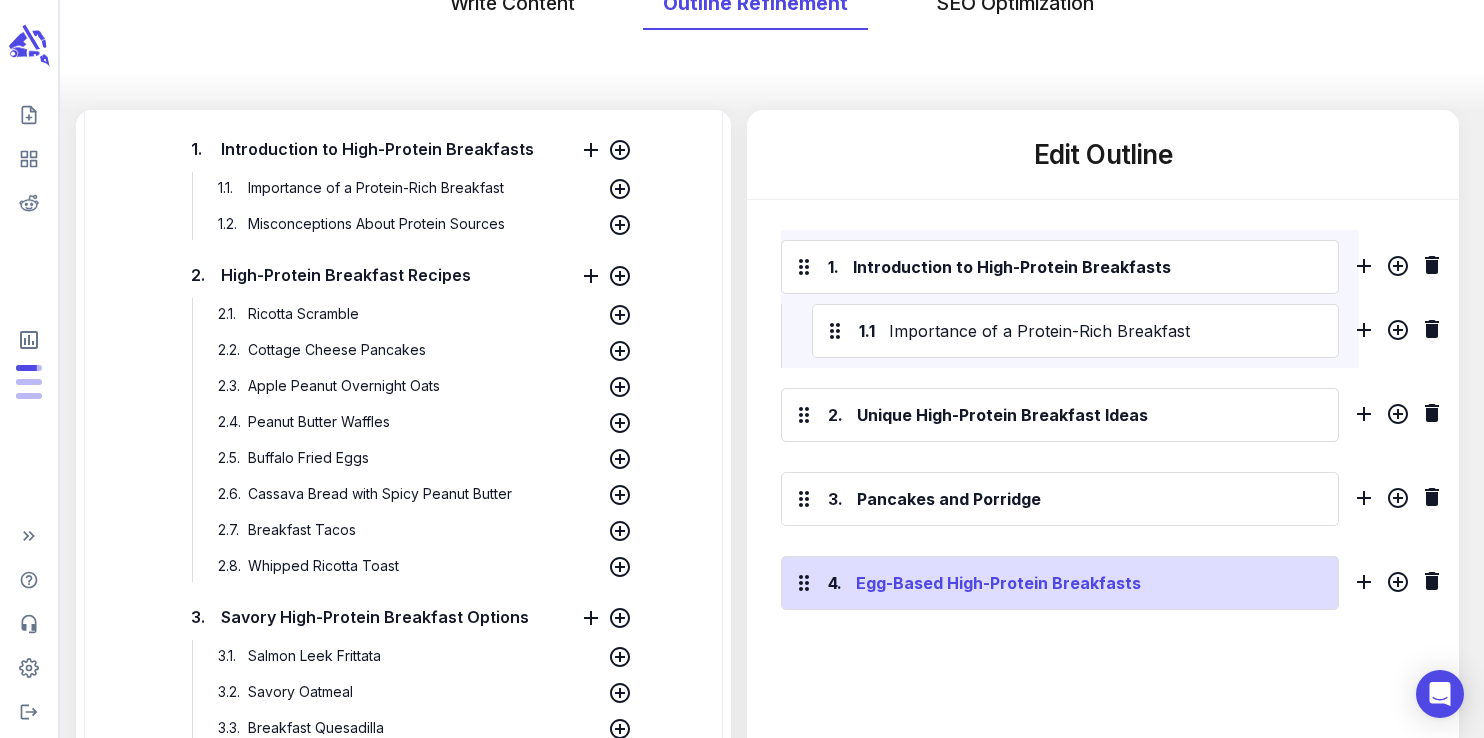 click on "Egg-Based High-Protein Breakfasts" at bounding box center (1090, 583) 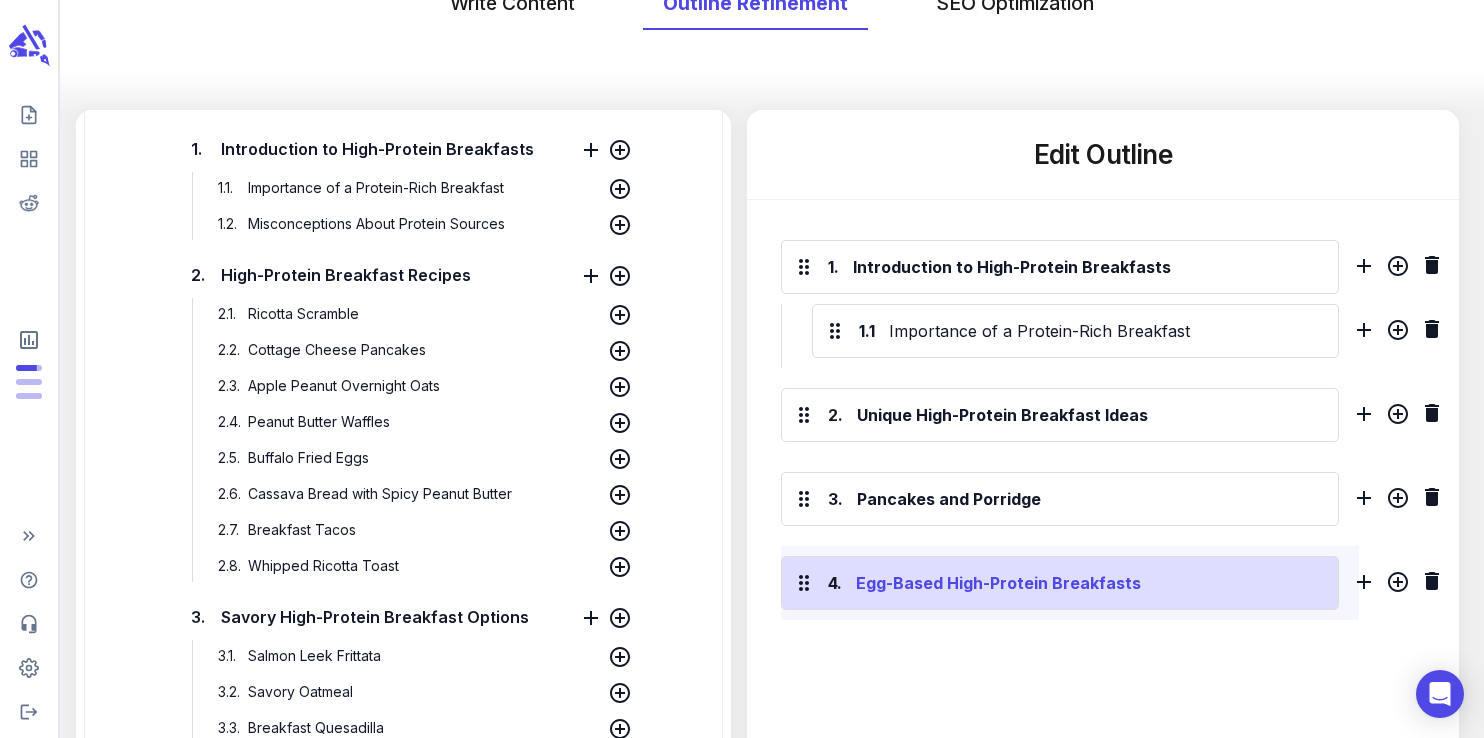 click on "Egg-Based High-Protein Breakfasts" at bounding box center [1090, 583] 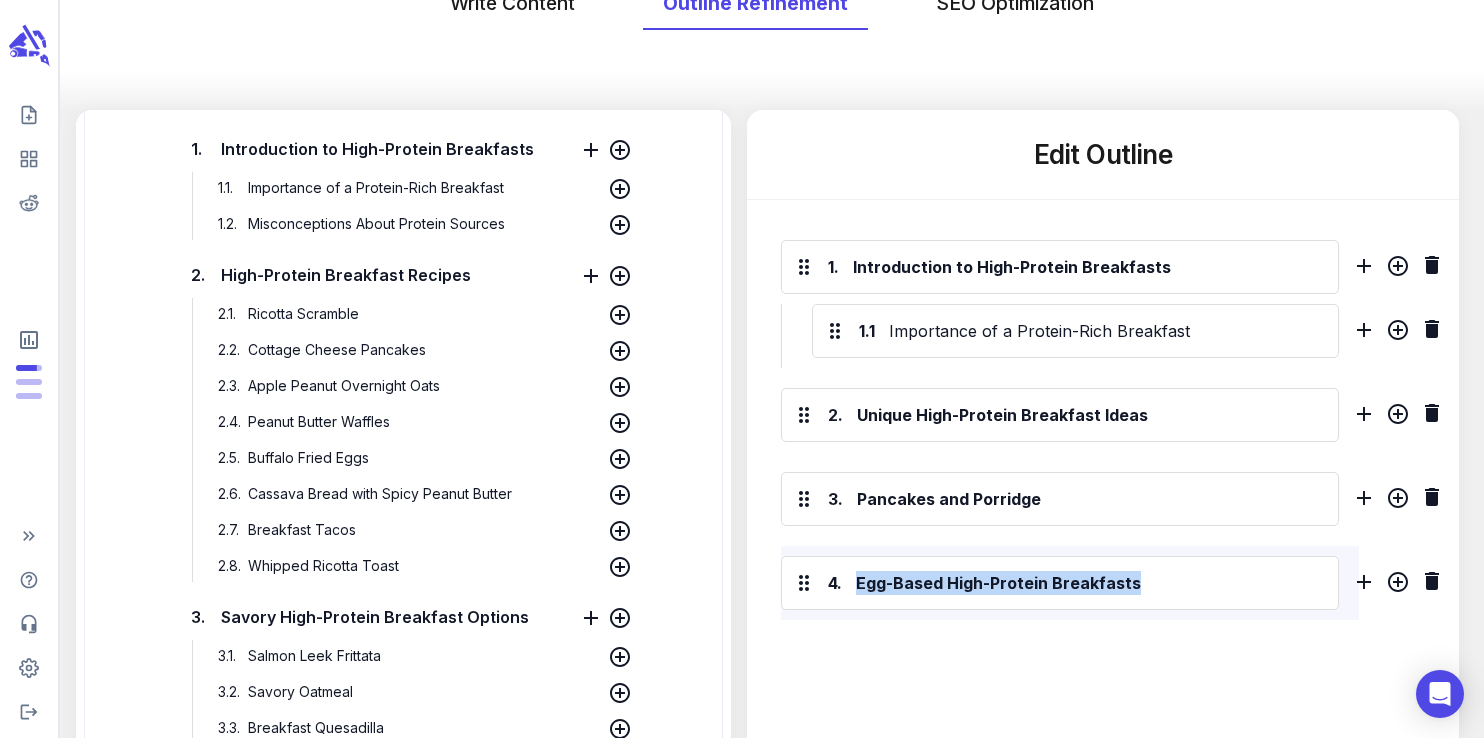 copy on "Egg-Based High-Protein Breakfasts" 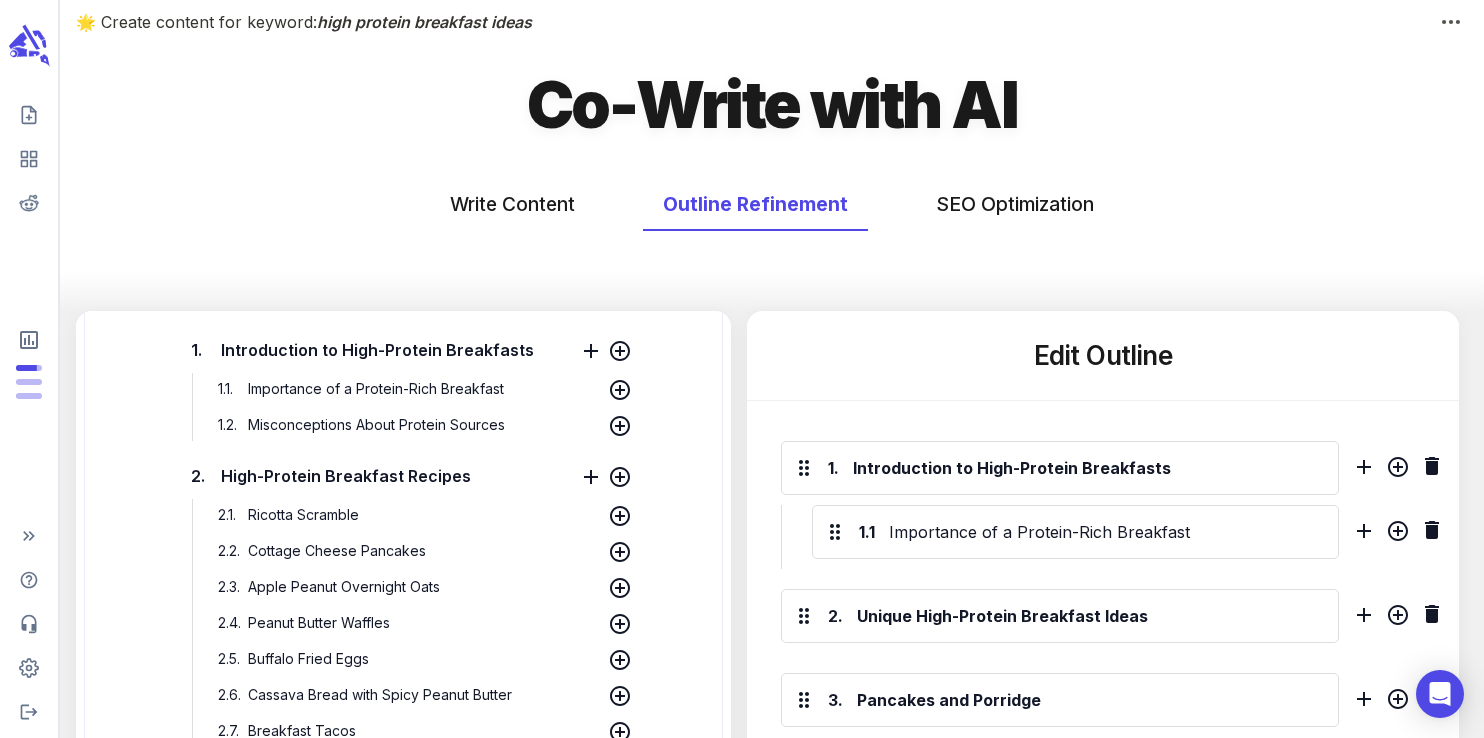scroll, scrollTop: 0, scrollLeft: 0, axis: both 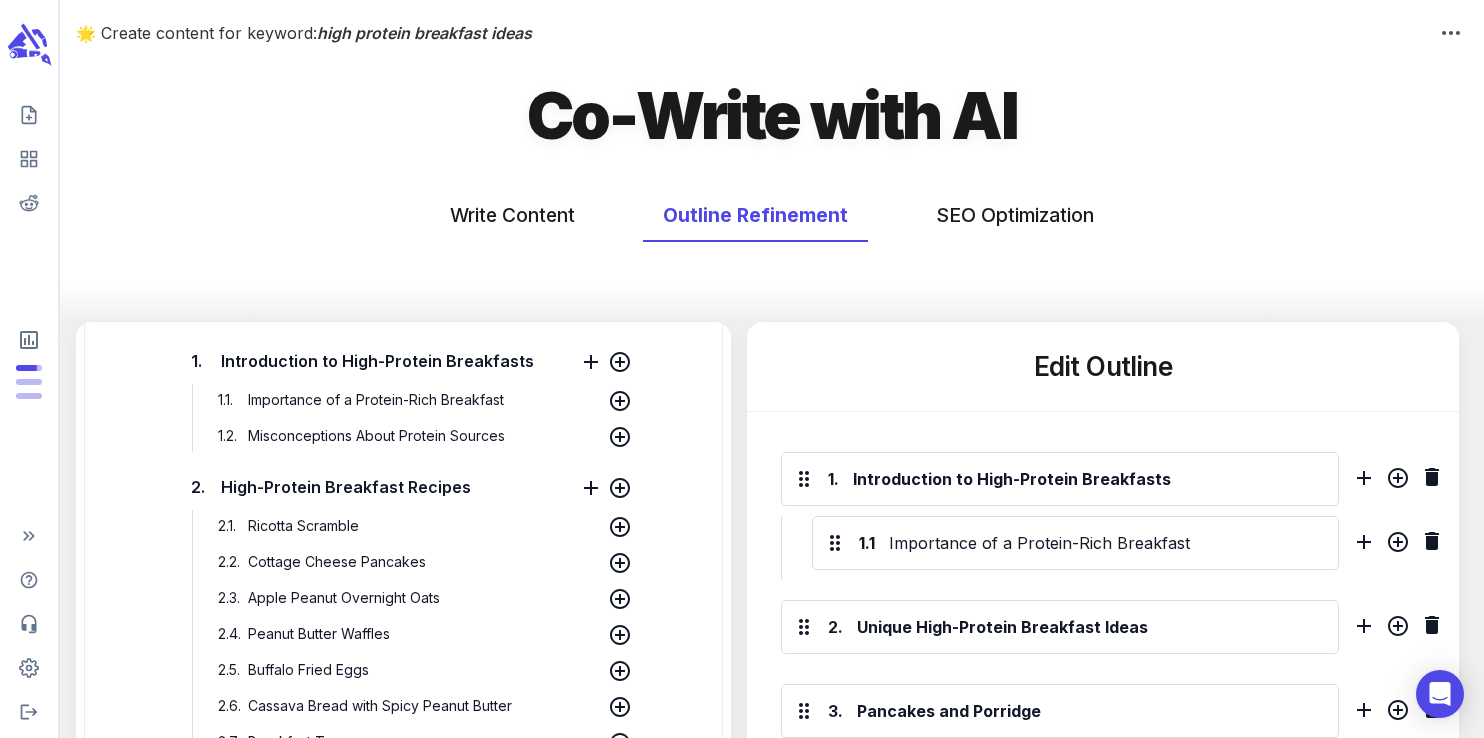 click 